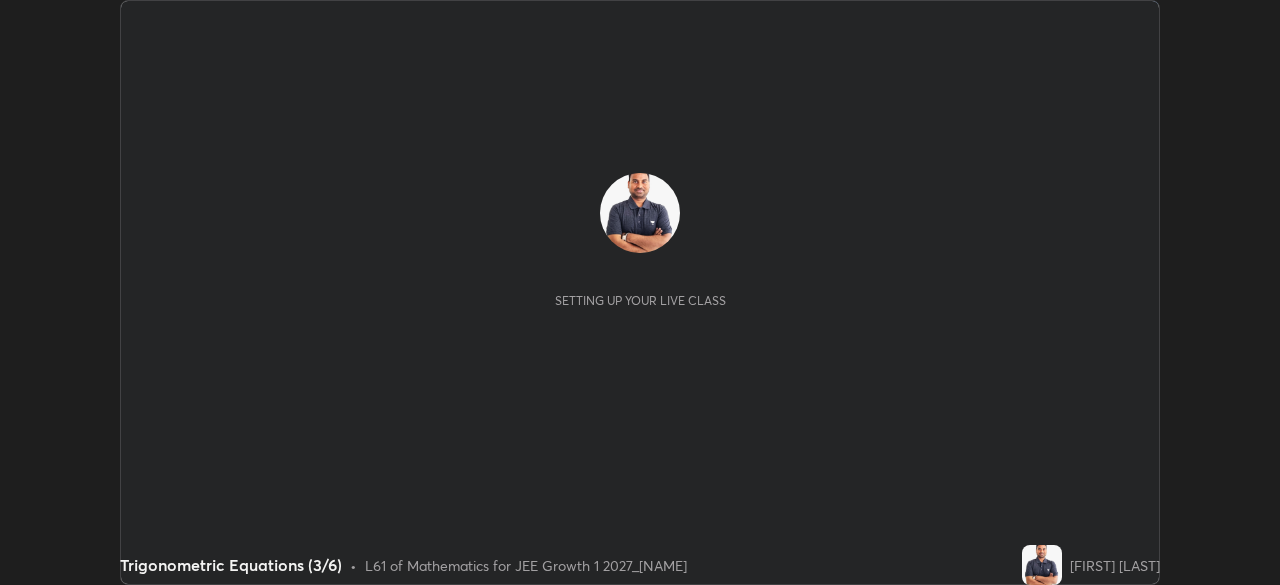 scroll, scrollTop: 0, scrollLeft: 0, axis: both 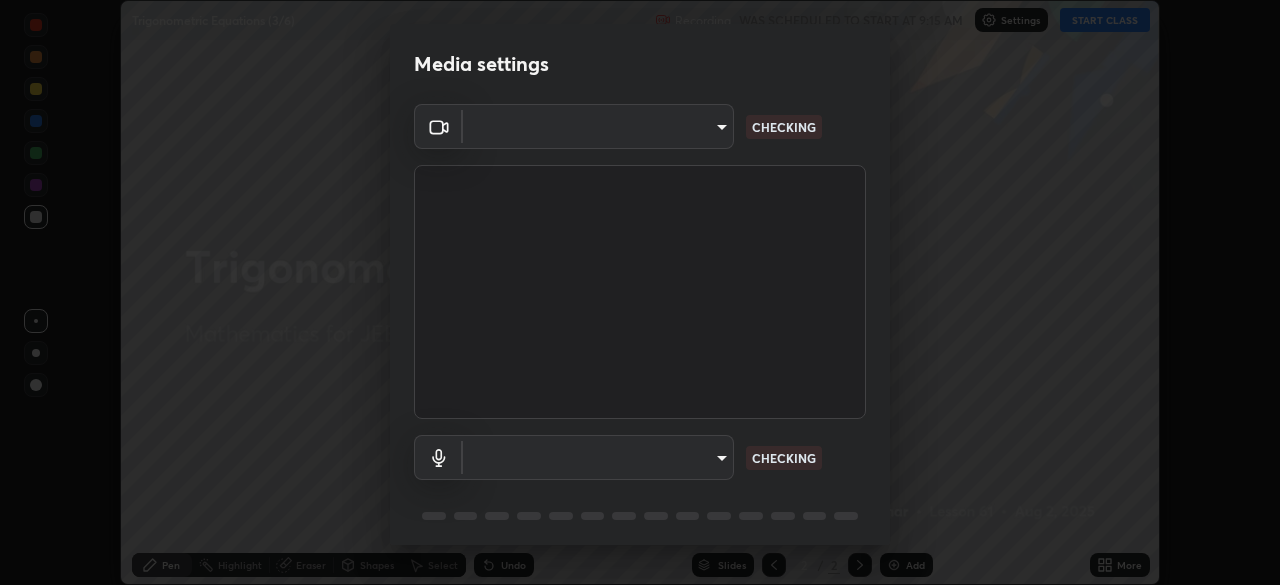 type on "2226f6d28742a26b6e0b51399fa030018956b8f43105e33b3be5017931f45398" 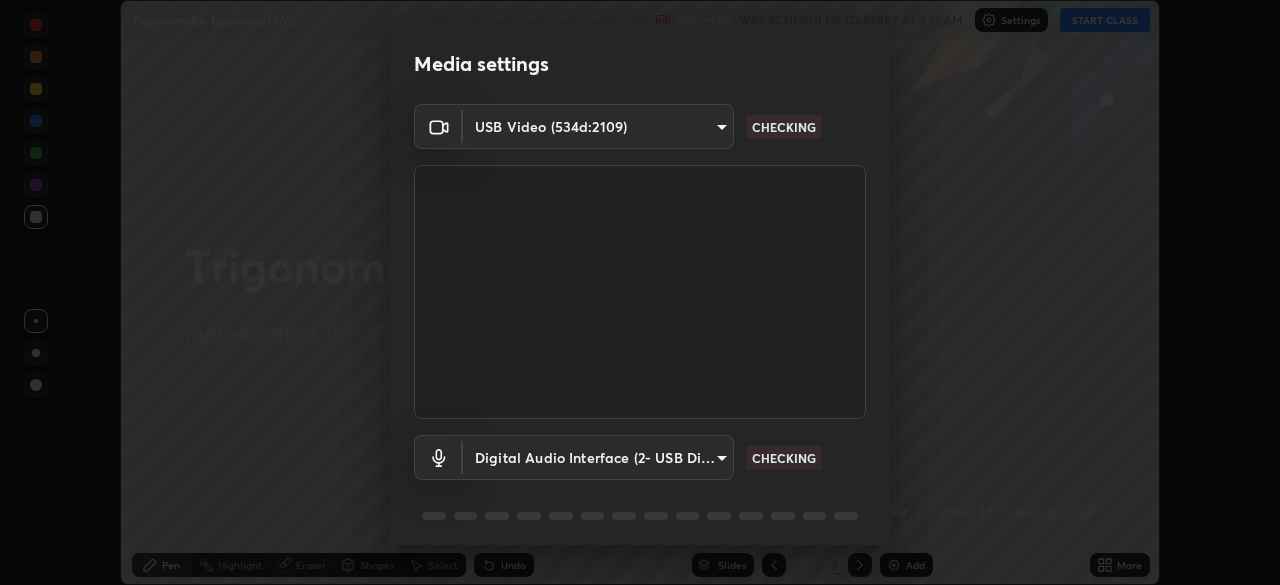 click on "Erase all Trigonometric Equations (3/6) Recording WAS SCHEDULED TO START AT  9:15 AM Settings START CLASS Setting up your live class Trigonometric Equations (3/6) • L61 of Mathematics for JEE Growth 1 2027_[NAME] [NAME] Pen Highlight Eraser Shapes Select Undo Slides 2 / 2 Add More No doubts shared Encourage your learners to ask a doubt for better clarity Report an issue Reason for reporting Buffering Chat not working Audio - Video sync issue Educator video quality low ​ Attach an image Report Media settings USB Video (534d:2109) [HASH] CHECKING Digital Audio Interface (2- USB Digital Audio) [HASH] CHECKING 1 / 5 Next" at bounding box center (640, 292) 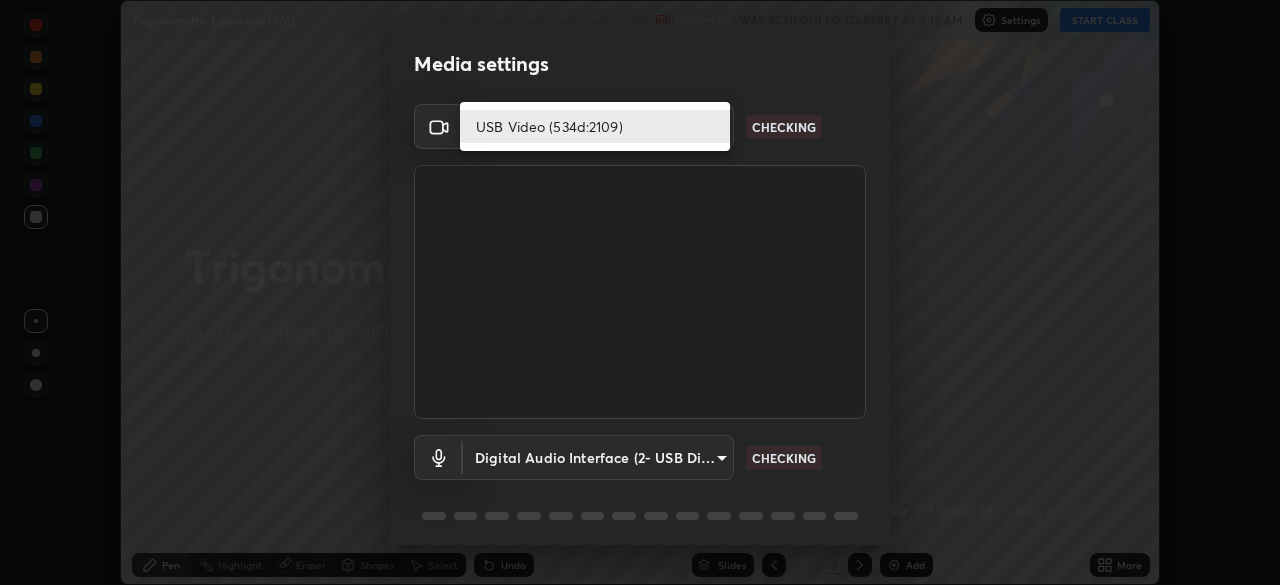 click on "USB Video (534d:2109)" at bounding box center [595, 126] 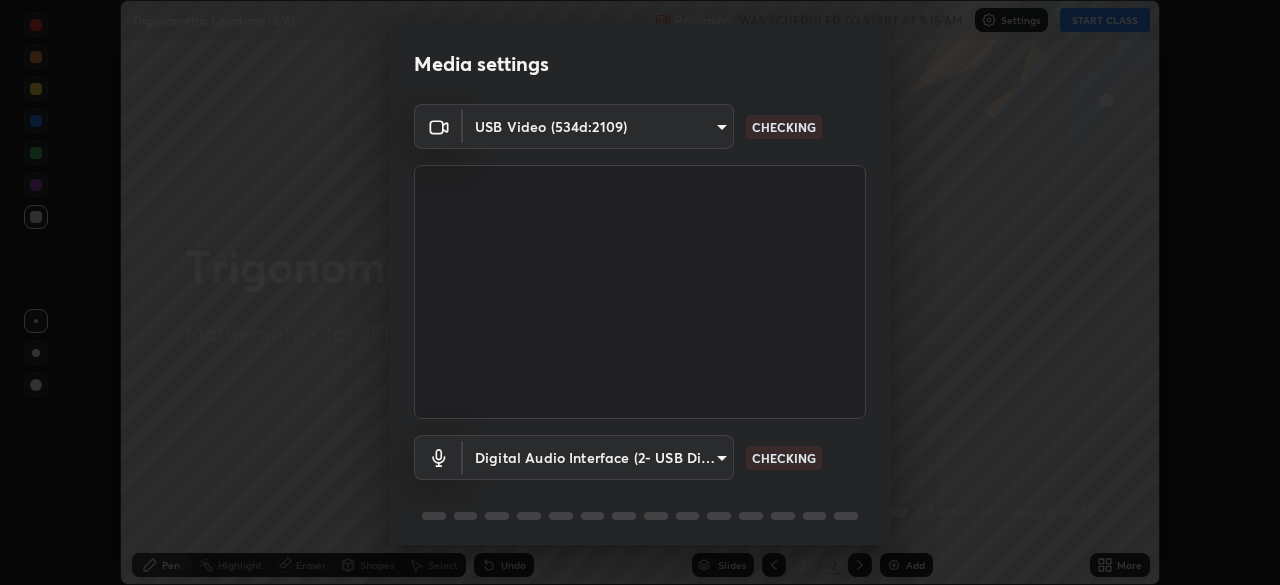 click on "Erase all Trigonometric Equations (3/6) Recording WAS SCHEDULED TO START AT  9:15 AM Settings START CLASS Setting up your live class Trigonometric Equations (3/6) • L61 of Mathematics for JEE Growth 1 2027_[NAME] [NAME] Pen Highlight Eraser Shapes Select Undo Slides 2 / 2 Add More No doubts shared Encourage your learners to ask a doubt for better clarity Report an issue Reason for reporting Buffering Chat not working Audio - Video sync issue Educator video quality low ​ Attach an image Report Media settings USB Video (534d:2109) [HASH] CHECKING Digital Audio Interface (2- USB Digital Audio) [HASH] CHECKING 1 / 5 Next" at bounding box center [640, 292] 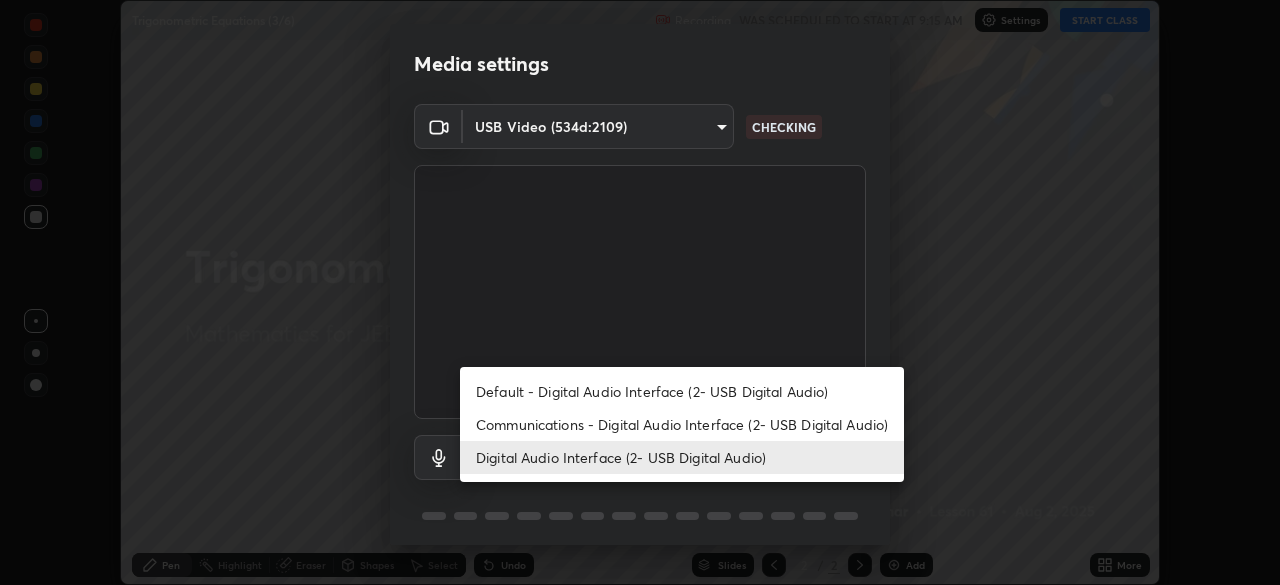 click on "Communications - Digital Audio Interface (2- USB Digital Audio)" at bounding box center [682, 424] 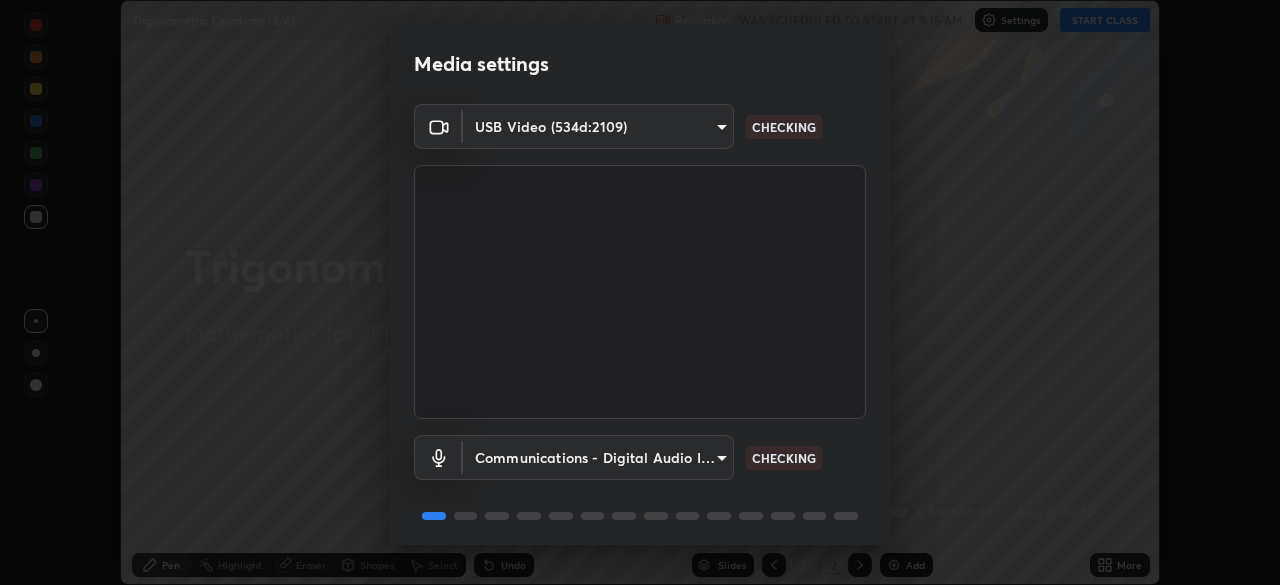 click on "Erase all Trigonometric Equations (3/6) Recording WAS SCHEDULED TO START AT  9:15 AM Settings START CLASS Setting up your live class Trigonometric Equations (3/6) • L61 of Mathematics for JEE Growth 1 2027_[NAME] [NAME] Pen Highlight Eraser Shapes Select Undo Slides 2 / 2 Add More No doubts shared Encourage your learners to ask a doubt for better clarity Report an issue Reason for reporting Buffering Chat not working Audio - Video sync issue Educator video quality low ​ Attach an image Report Media settings USB Video (534d:2109) [HASH] CHECKING Communications - Digital Audio Interface (2- USB Digital Audio) communications CHECKING 1 / 5 Next" at bounding box center [640, 292] 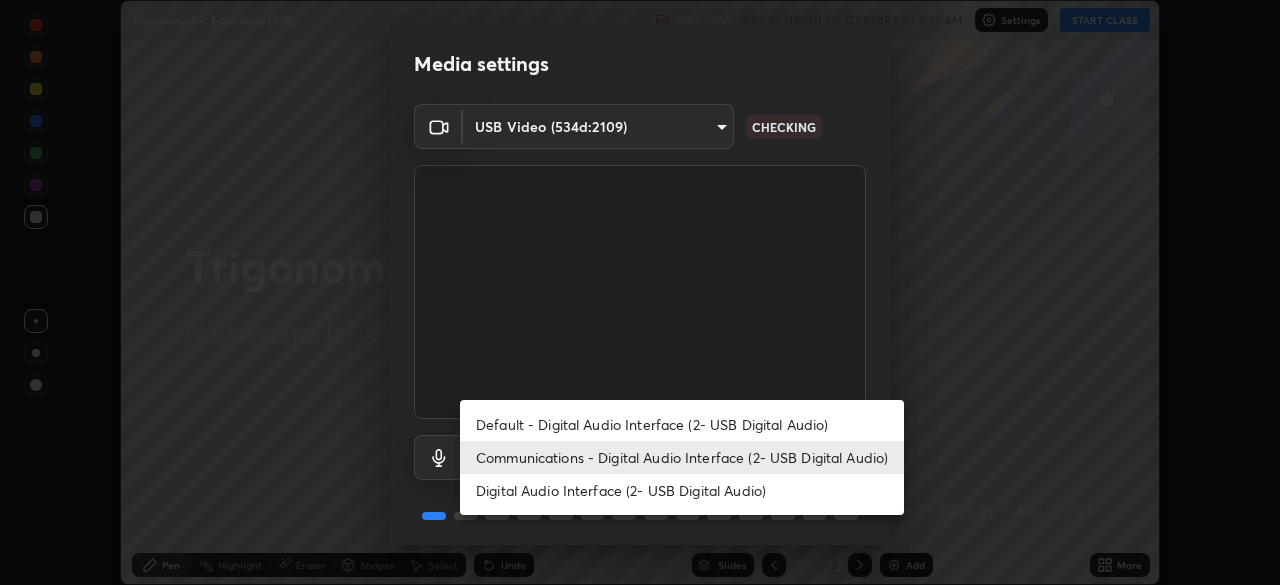 click on "Digital Audio Interface (2- USB Digital Audio)" at bounding box center (682, 490) 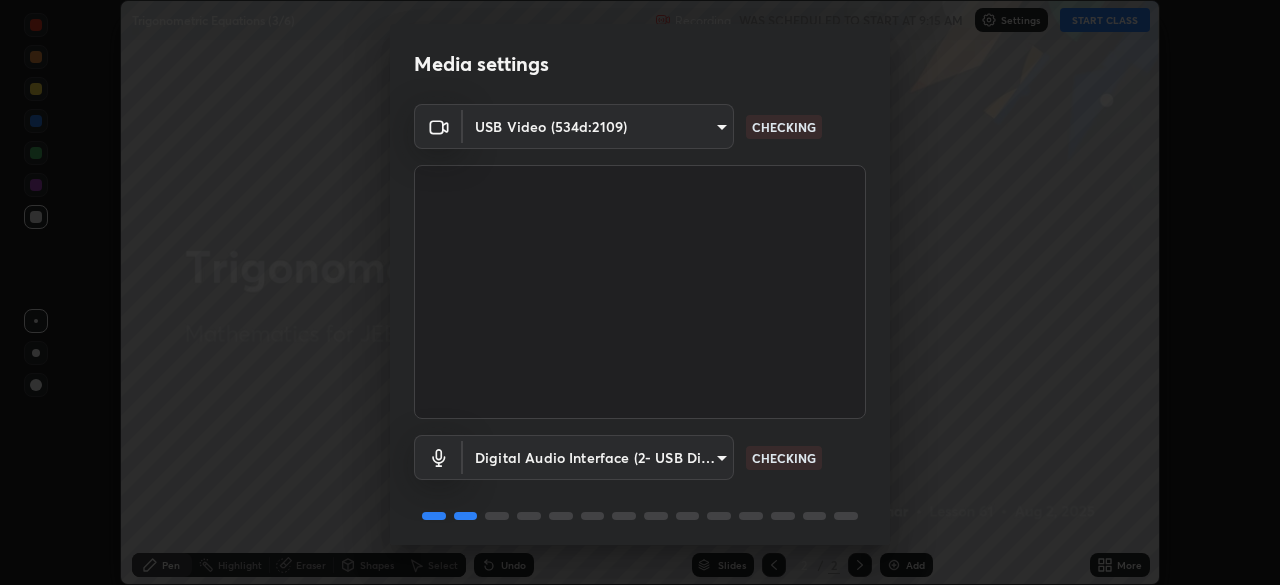 type on "6c9452c46e7214b2a6b049f0e78502b1fa46202570d58f7024dca48bc82472fd" 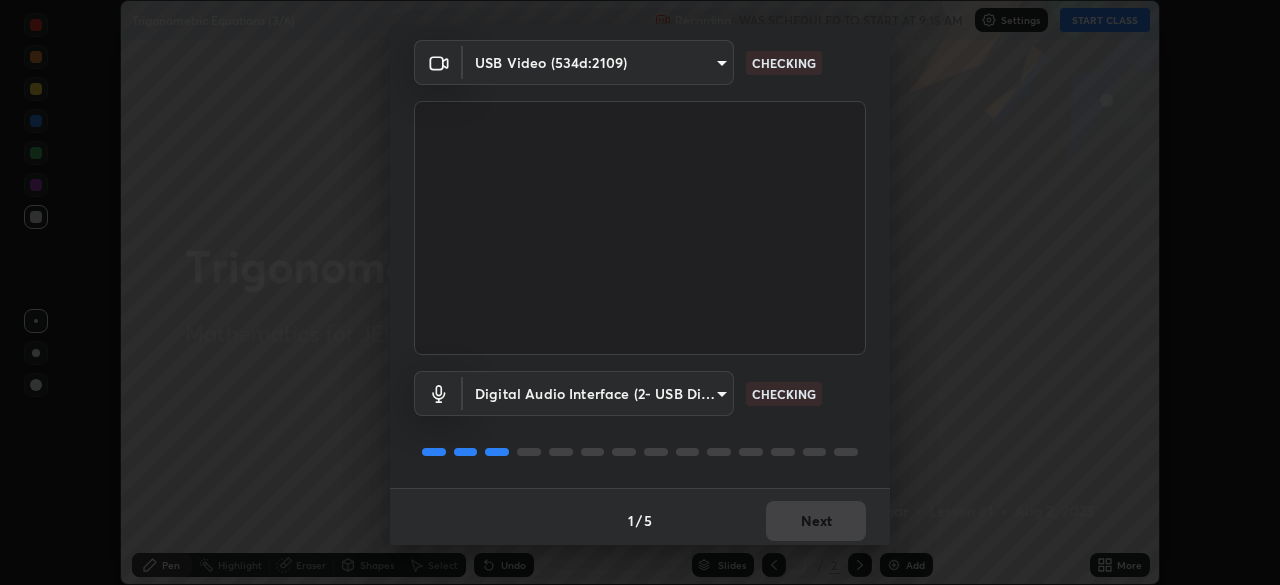 scroll, scrollTop: 71, scrollLeft: 0, axis: vertical 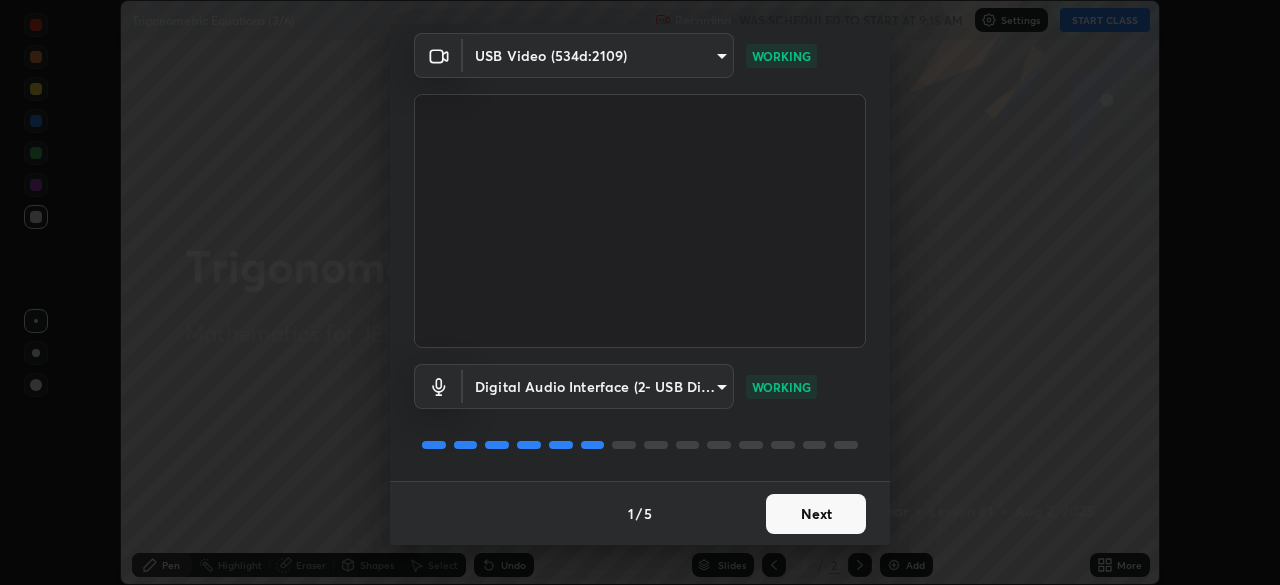click on "Next" at bounding box center [816, 514] 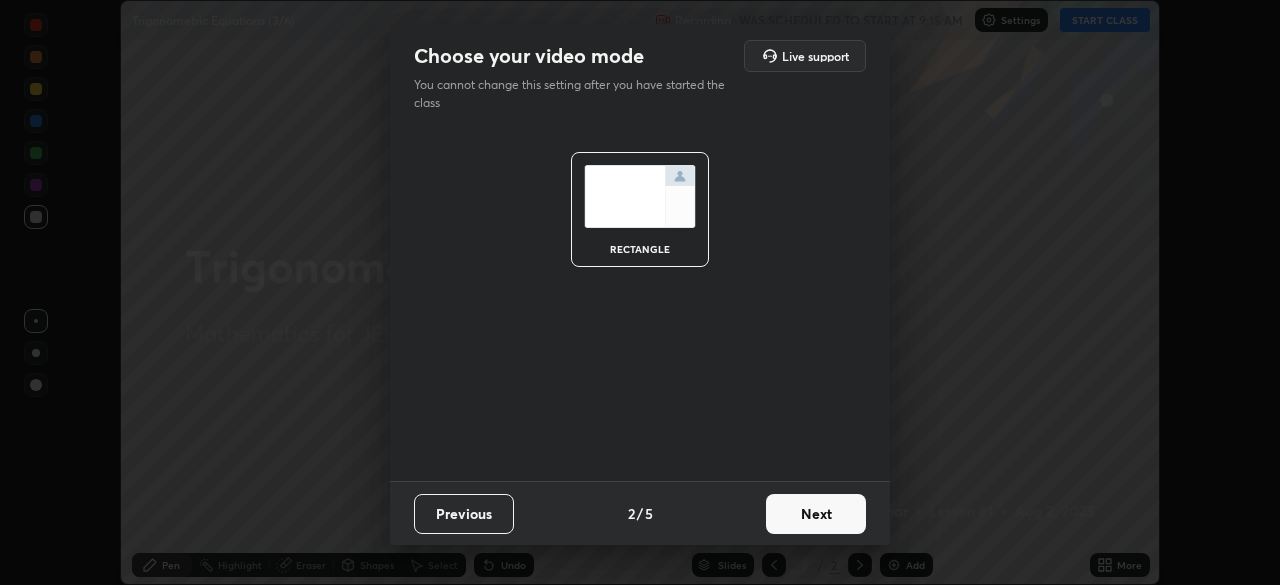 scroll, scrollTop: 0, scrollLeft: 0, axis: both 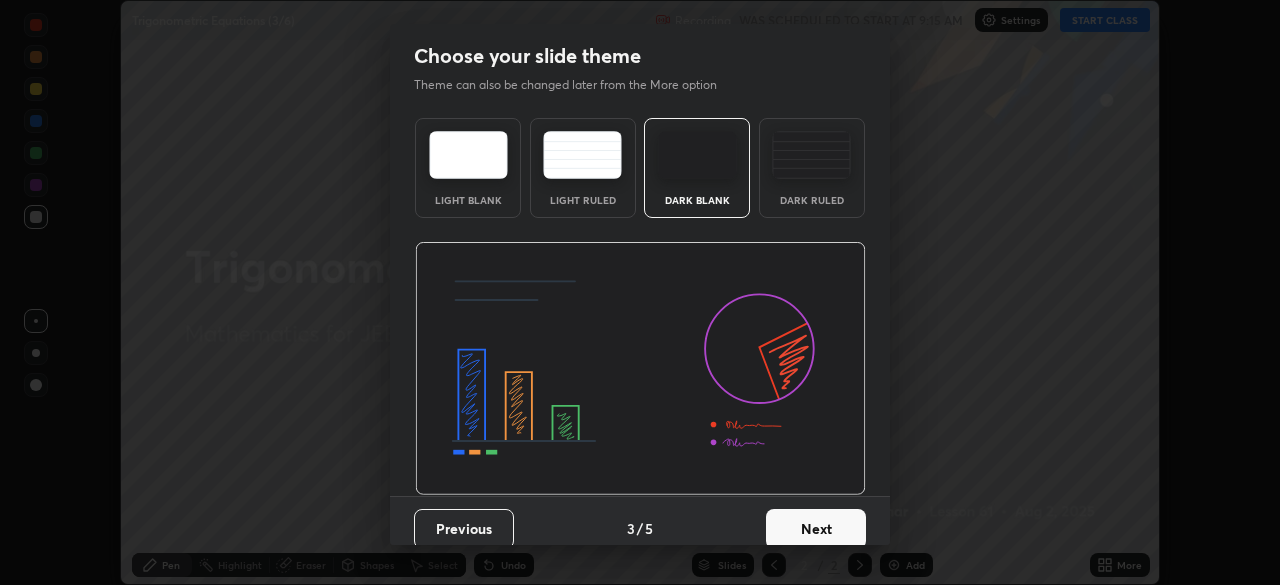 click on "Next" at bounding box center (816, 529) 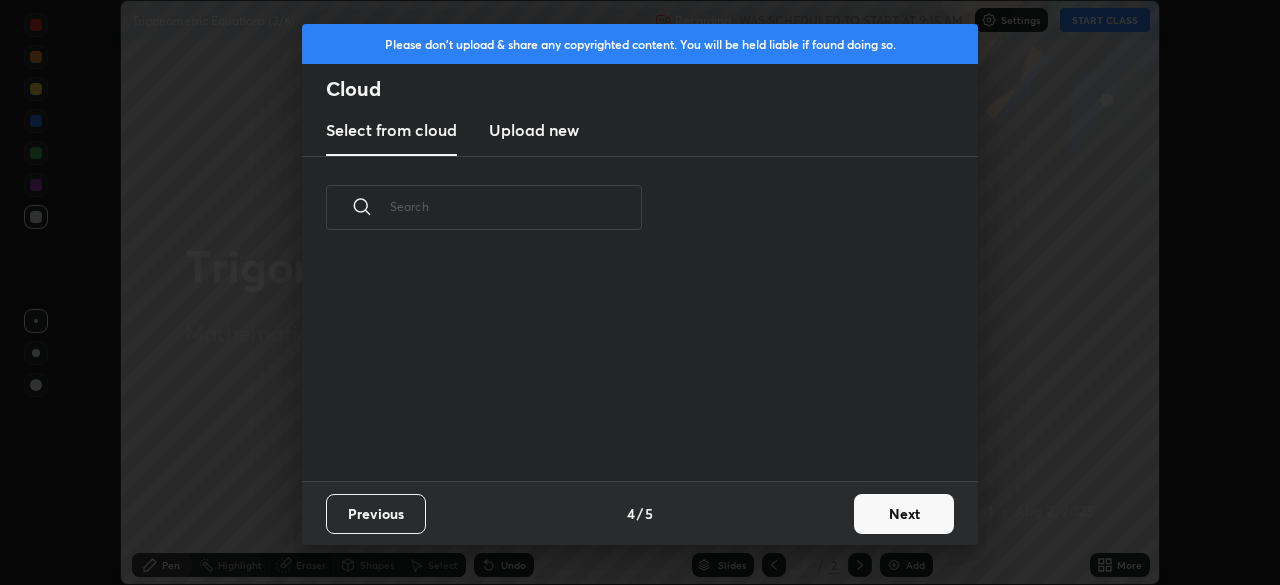 click on "Next" at bounding box center [904, 514] 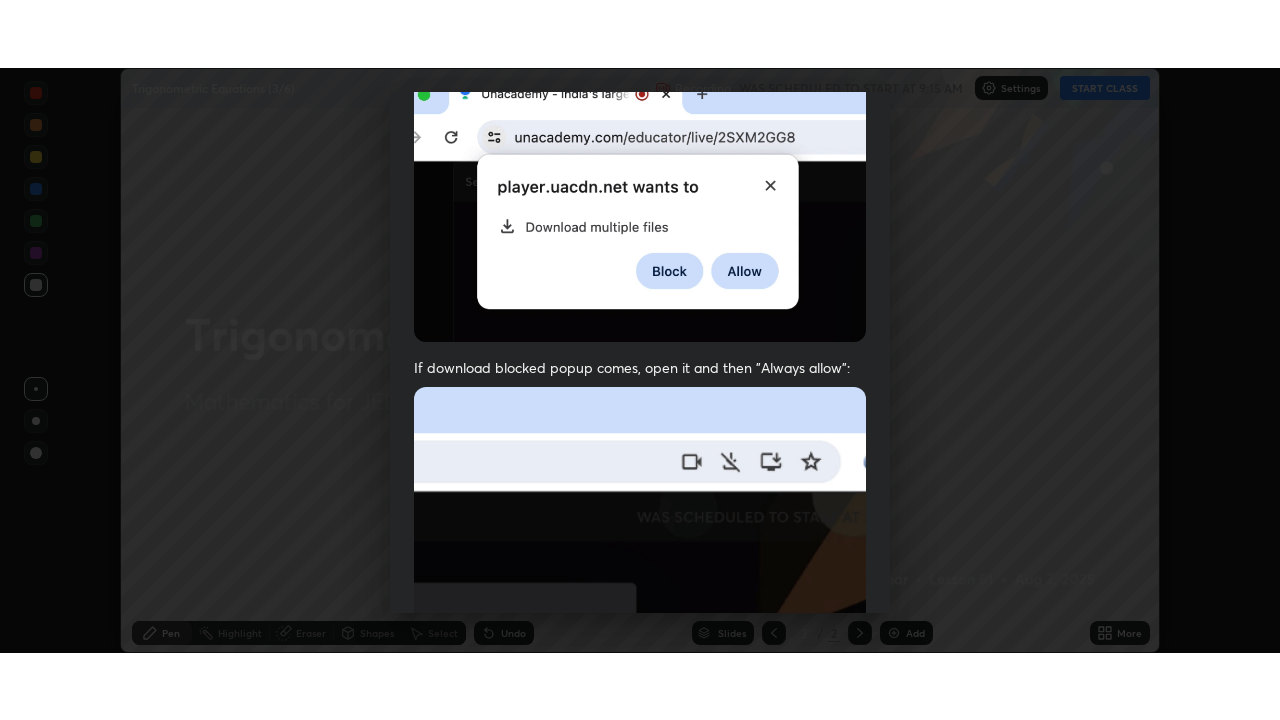 scroll, scrollTop: 479, scrollLeft: 0, axis: vertical 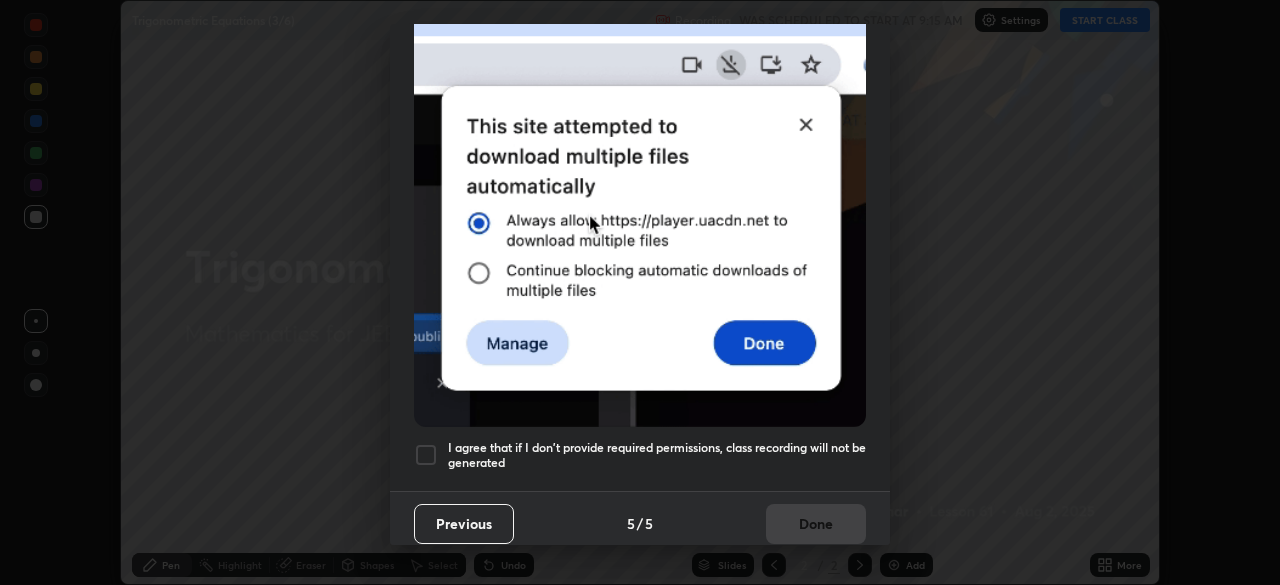 click at bounding box center [426, 455] 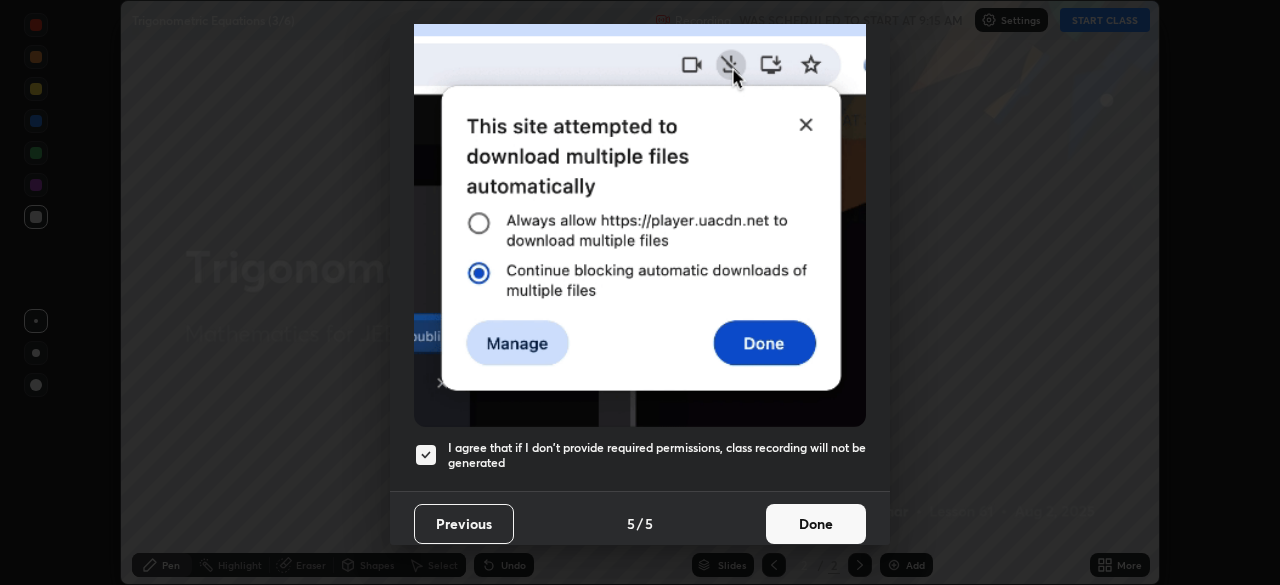 click on "Done" at bounding box center (816, 524) 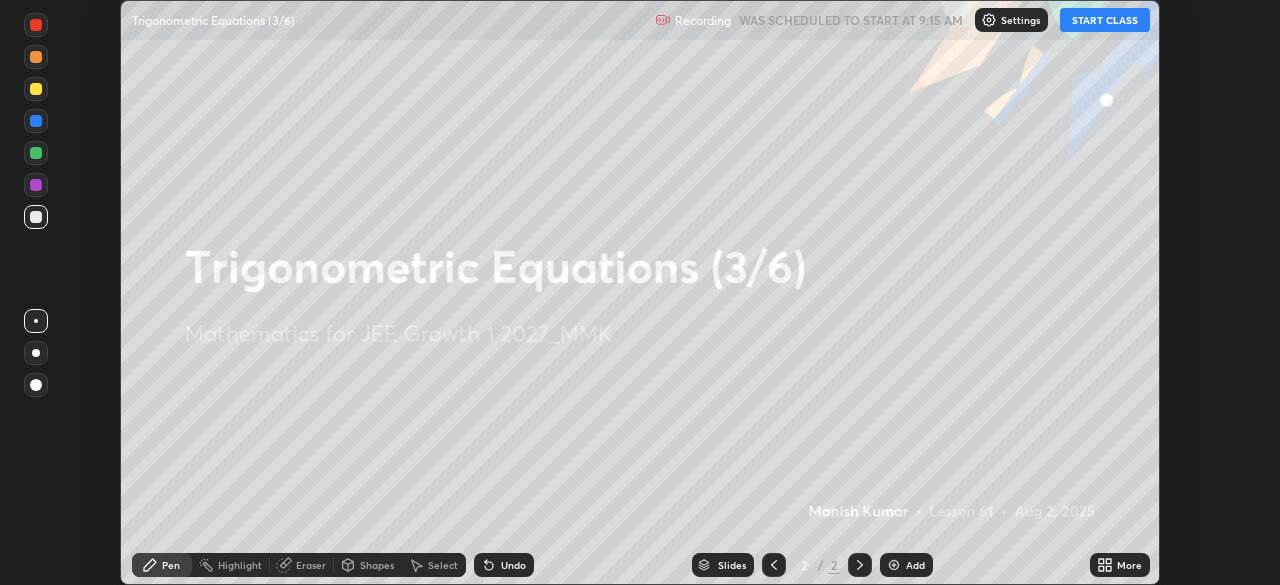click on "START CLASS" at bounding box center [1105, 20] 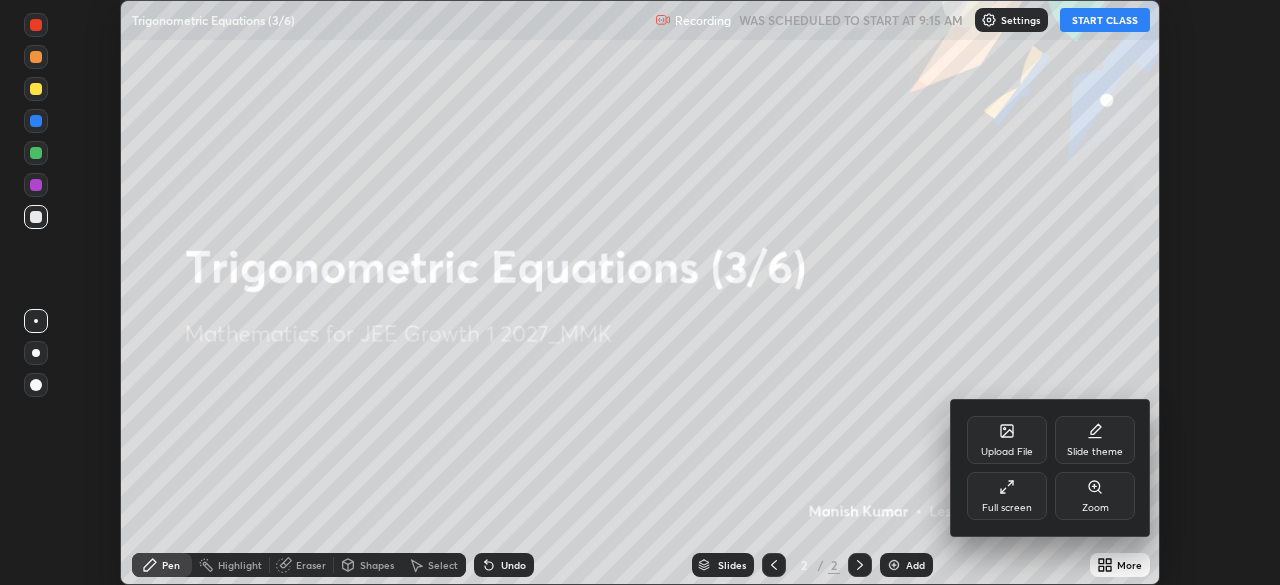click on "Full screen" at bounding box center (1007, 496) 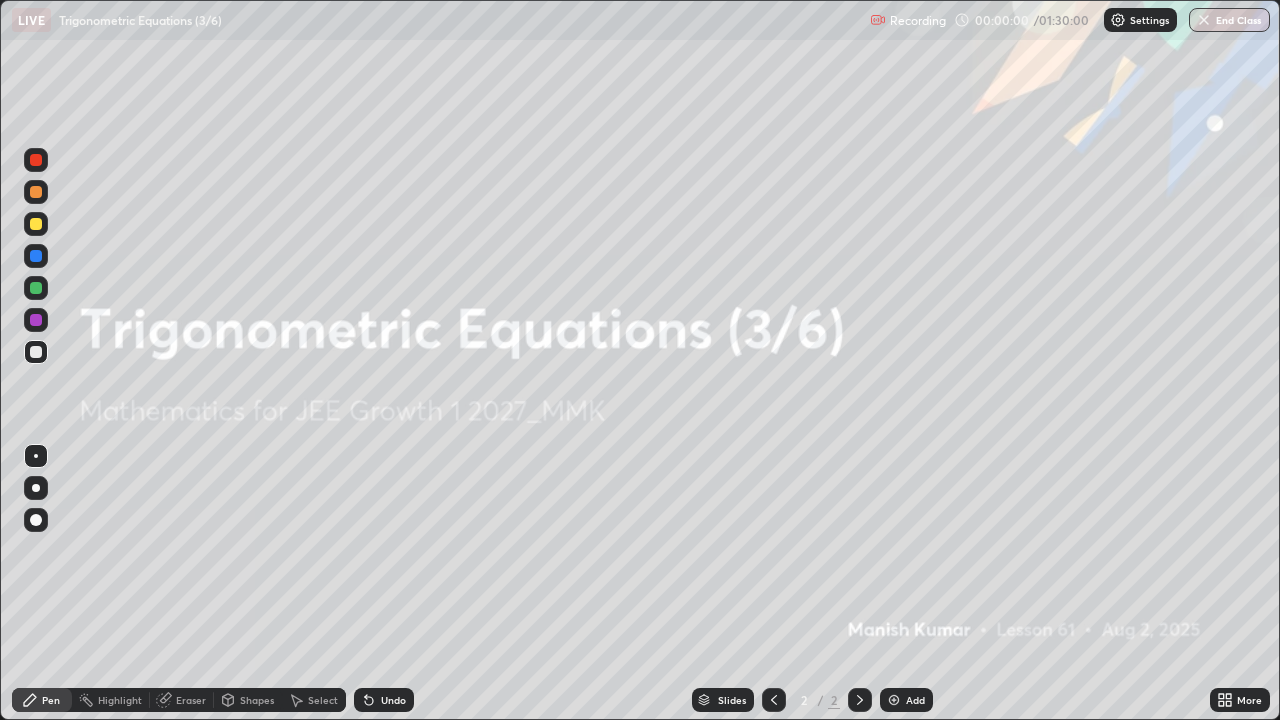 scroll, scrollTop: 99280, scrollLeft: 98720, axis: both 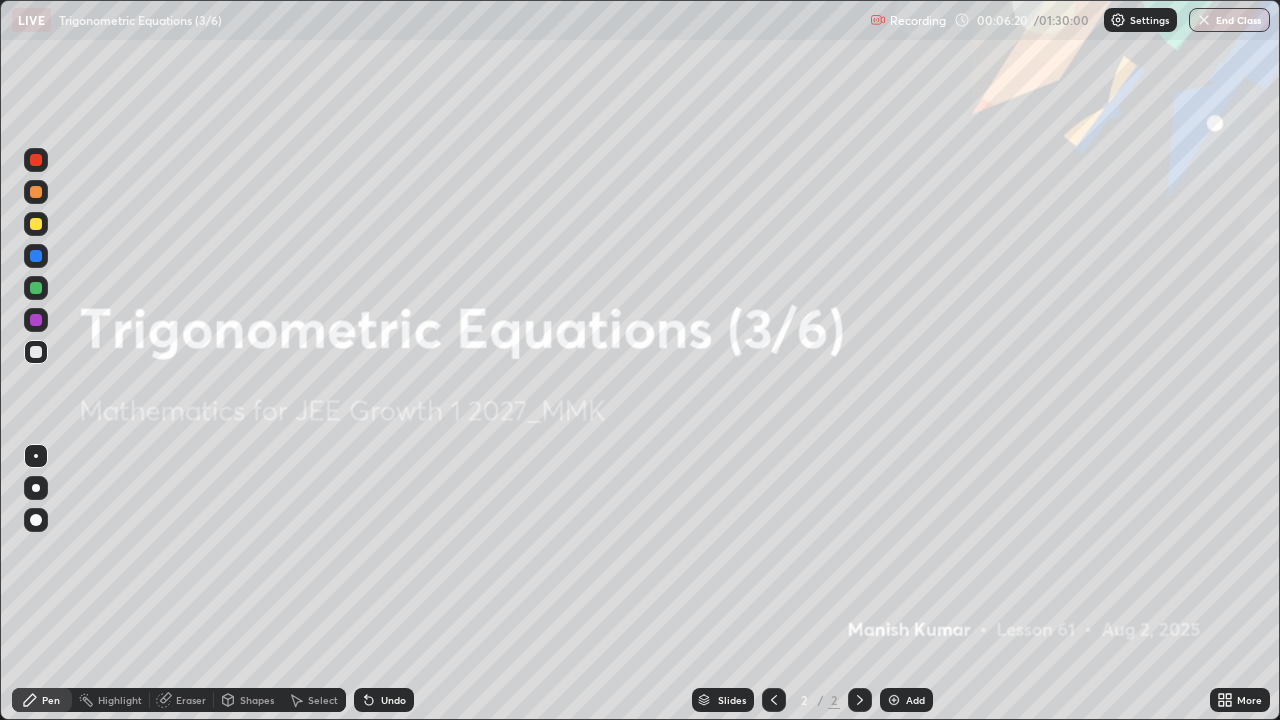 click on "Add" at bounding box center [906, 700] 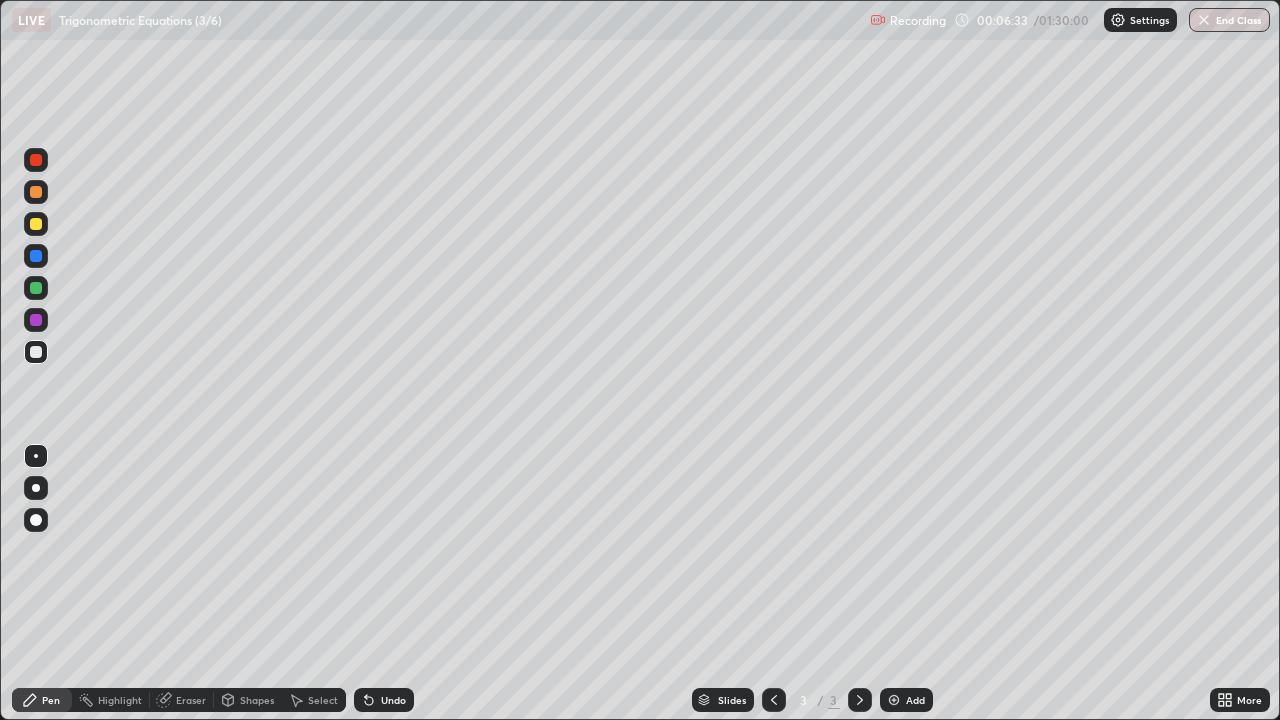 click on "Eraser" at bounding box center [191, 700] 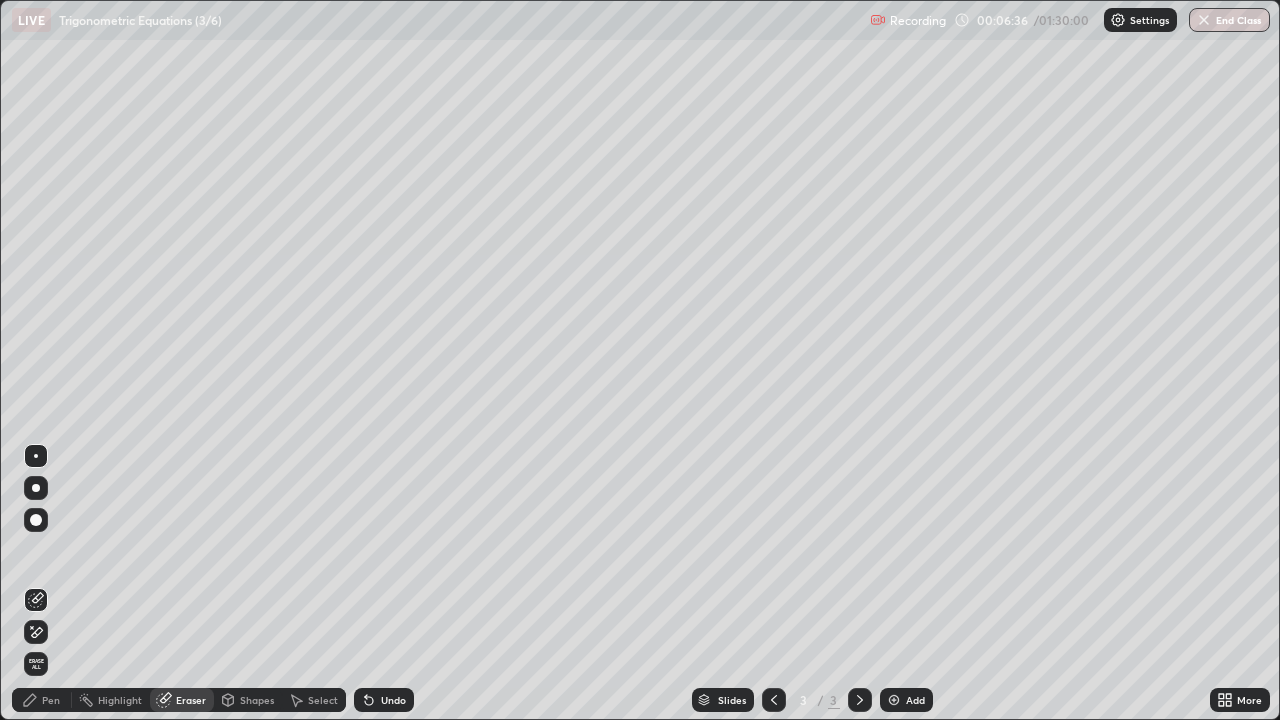 click on "Pen" at bounding box center [51, 700] 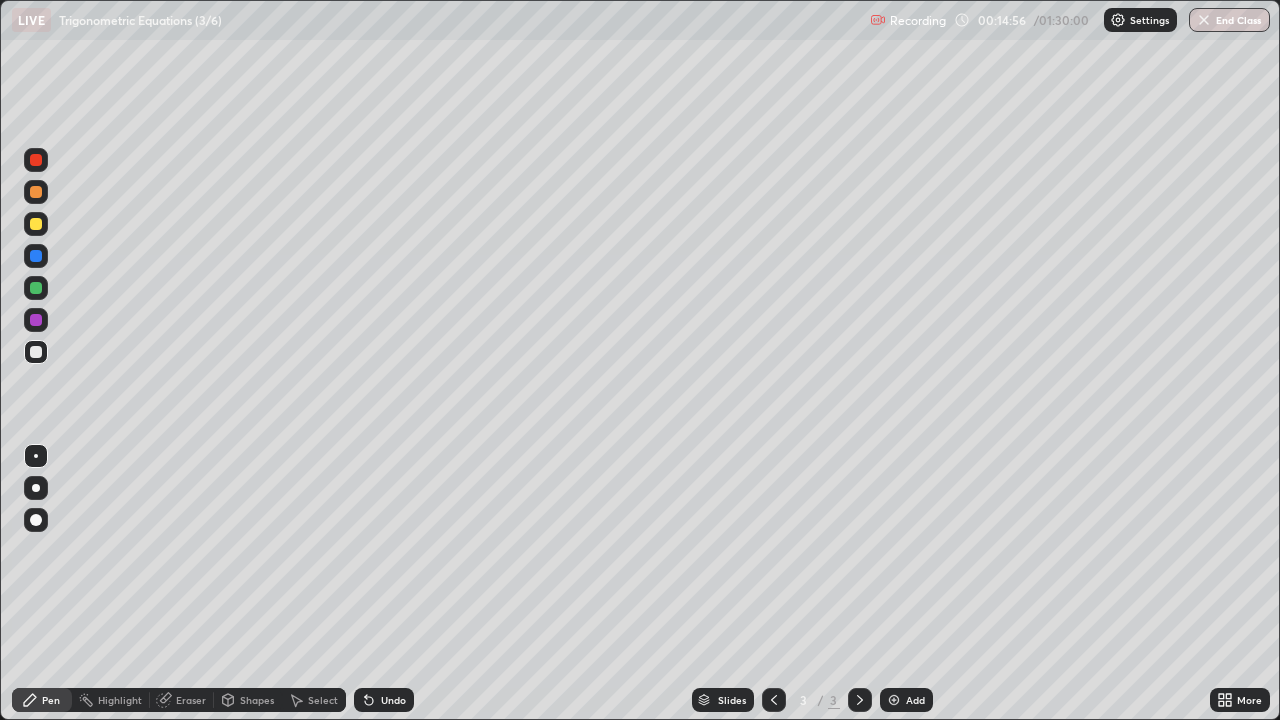 click on "Add" at bounding box center (906, 700) 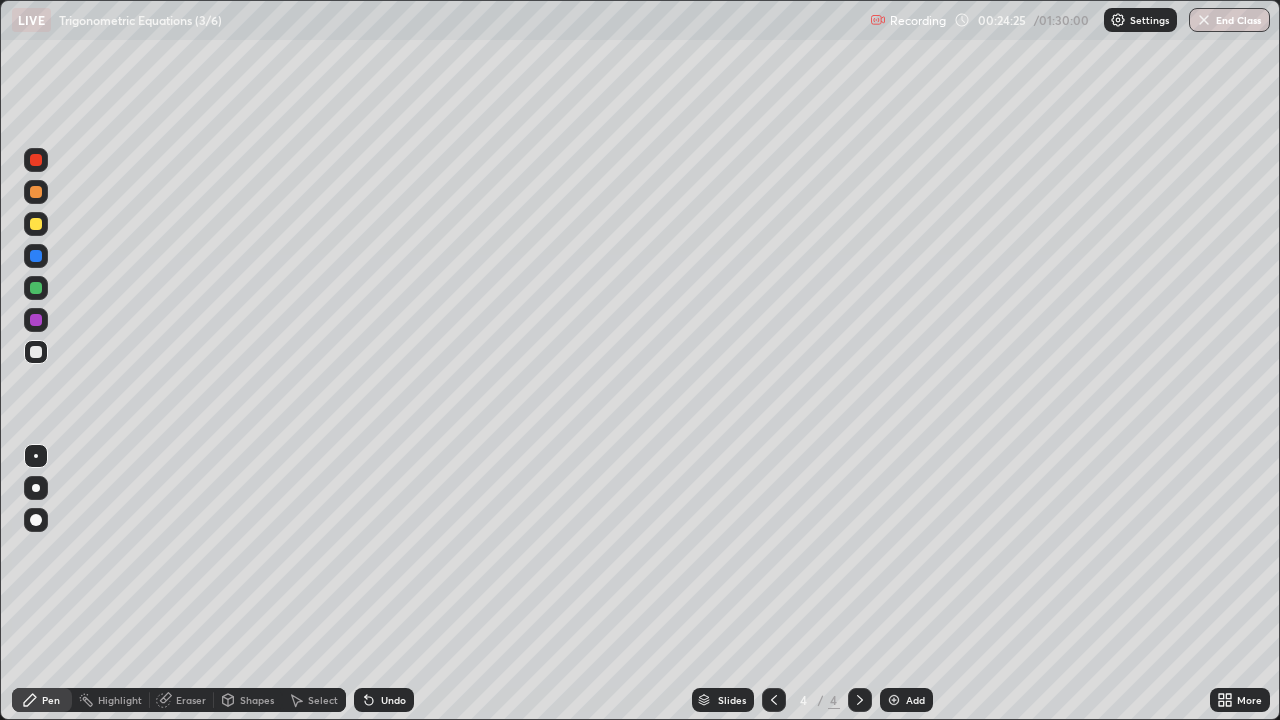 click on "Add" at bounding box center (915, 700) 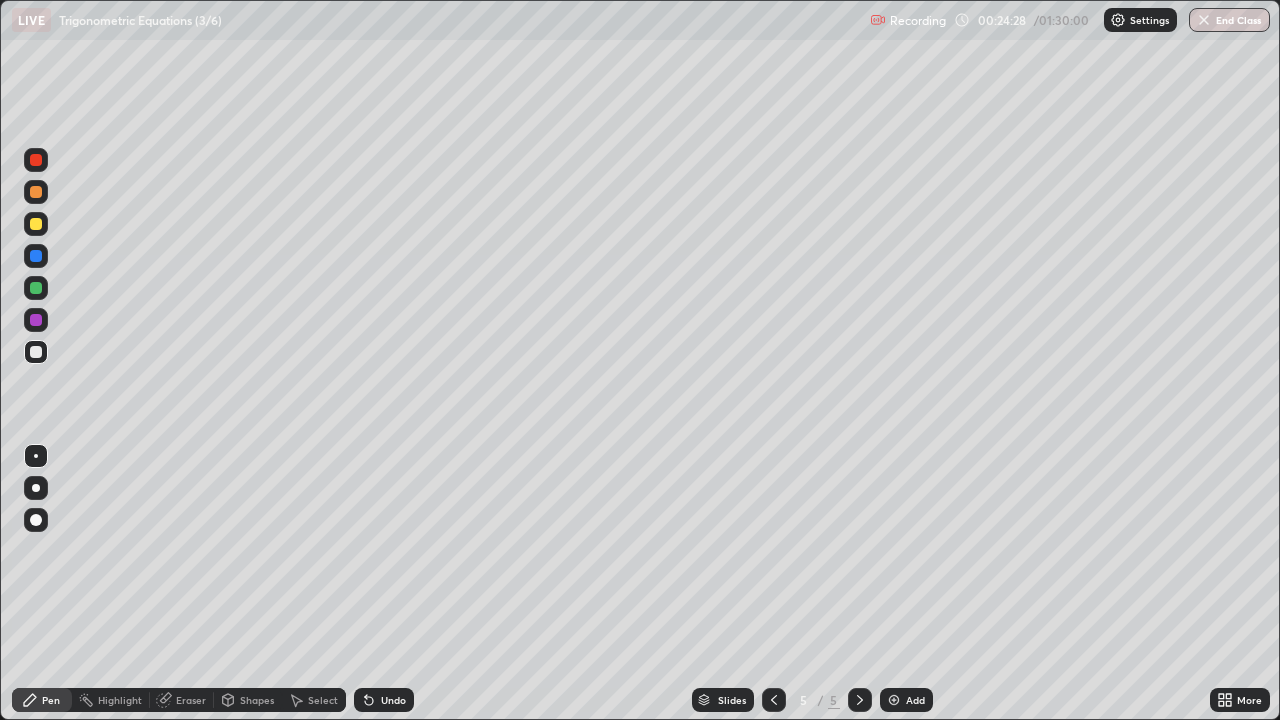 click at bounding box center [36, 224] 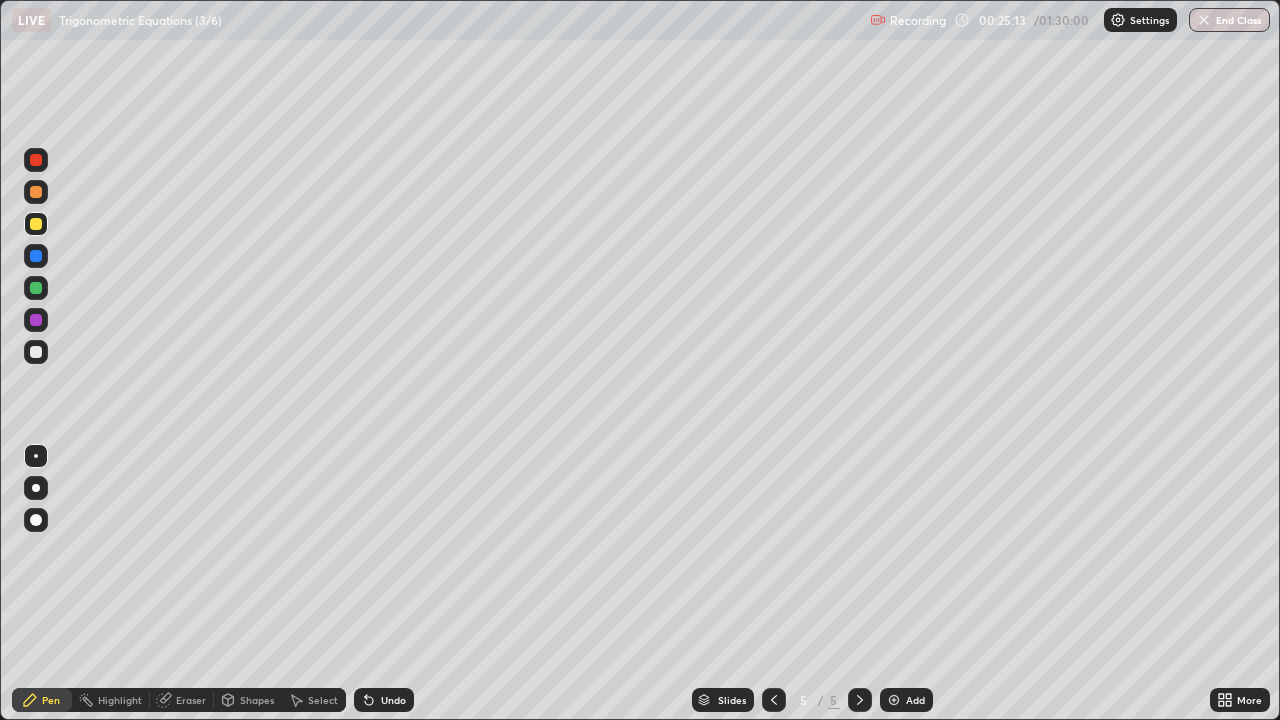 click at bounding box center (36, 288) 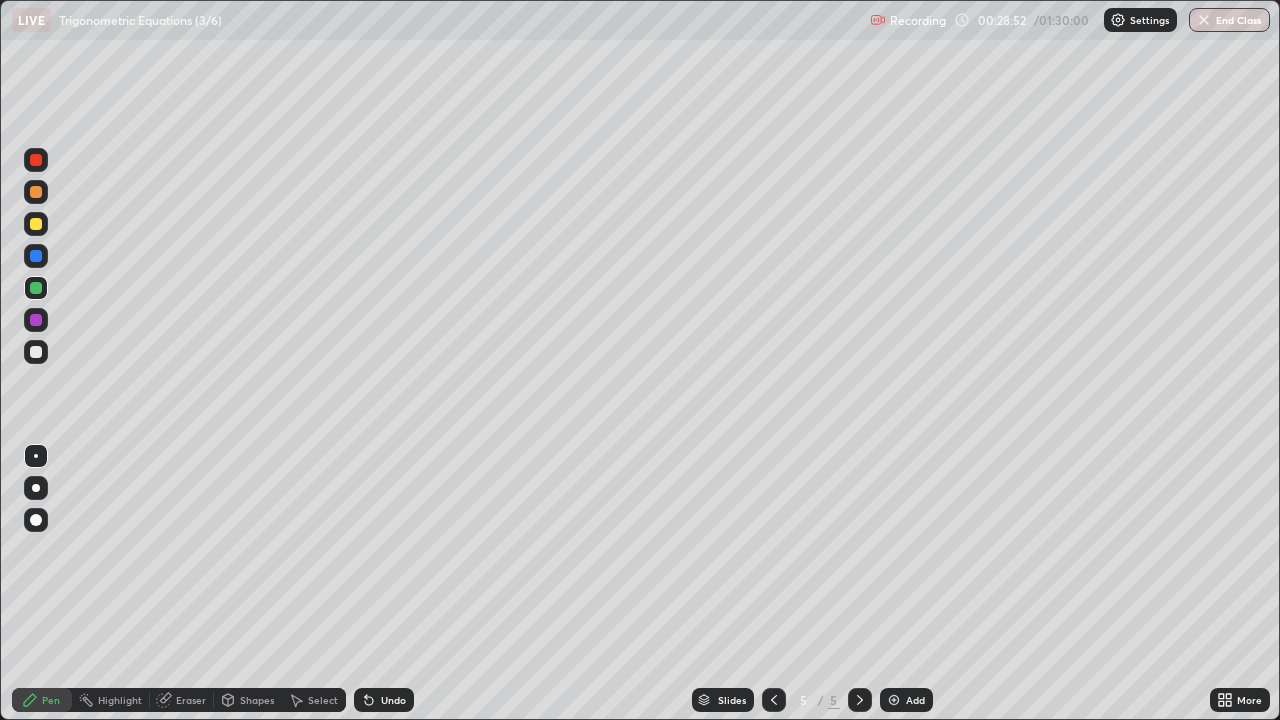 click on "Eraser" at bounding box center (191, 700) 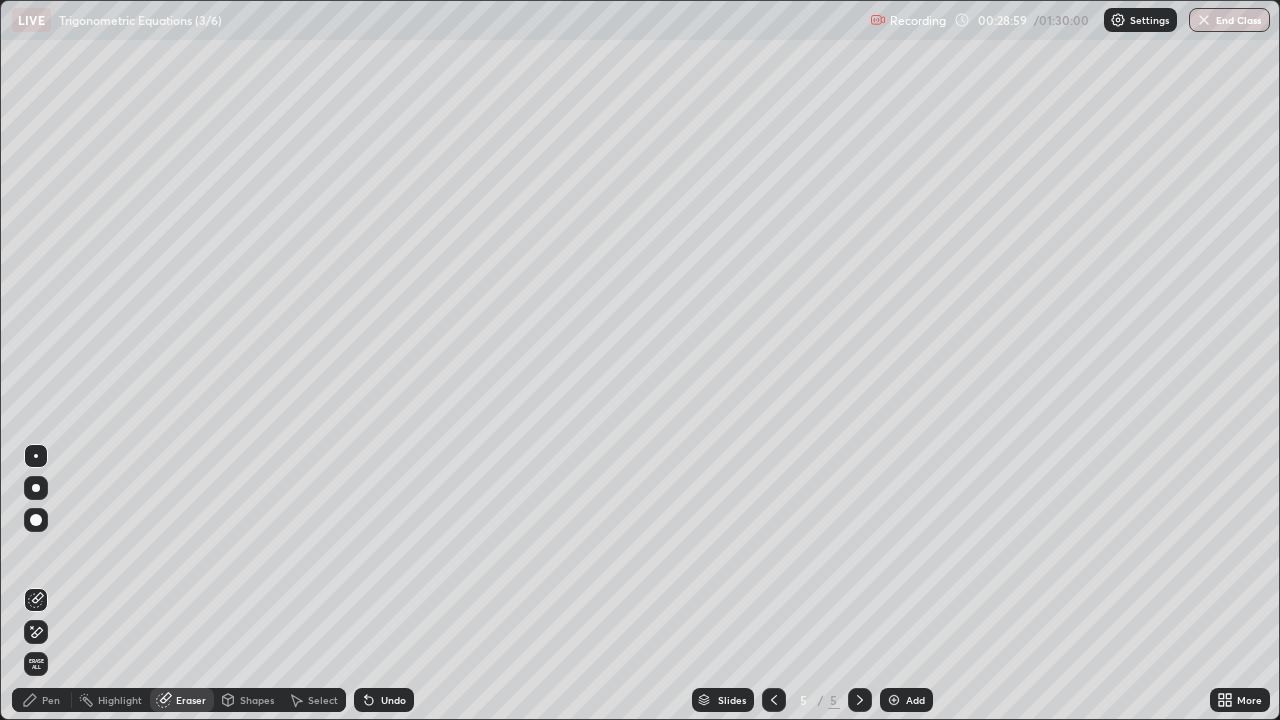 click 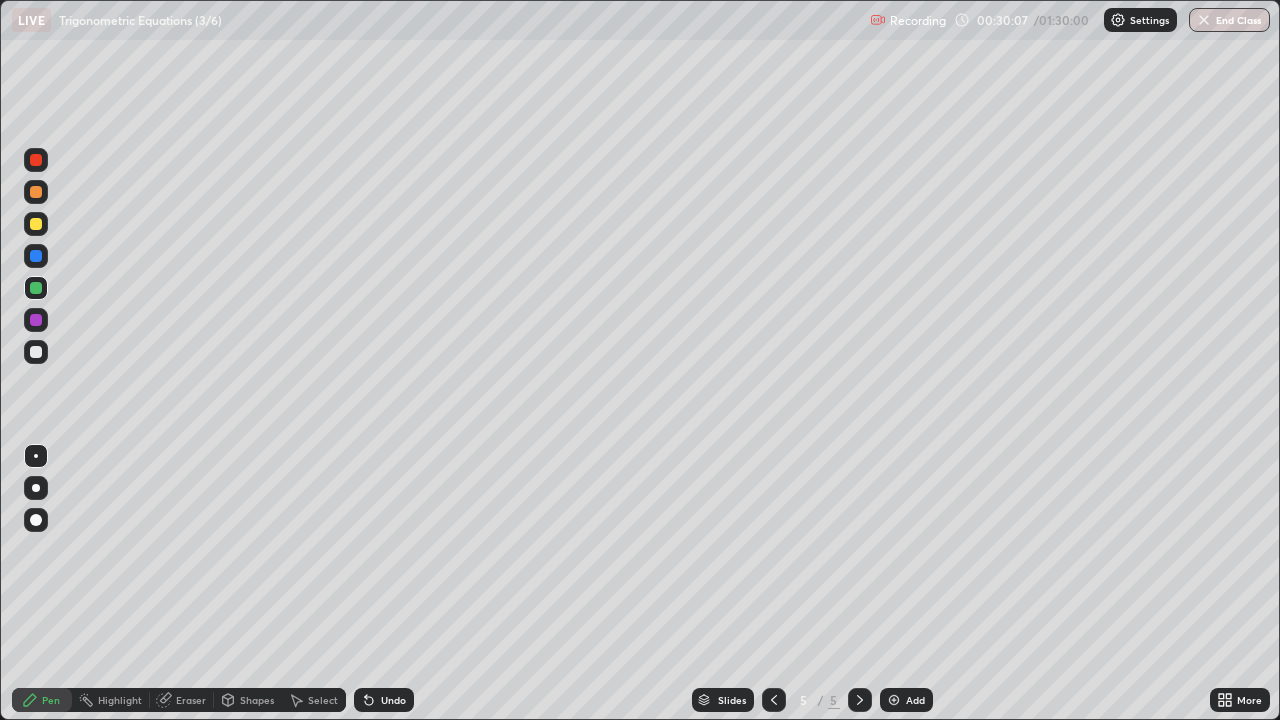 click at bounding box center (894, 700) 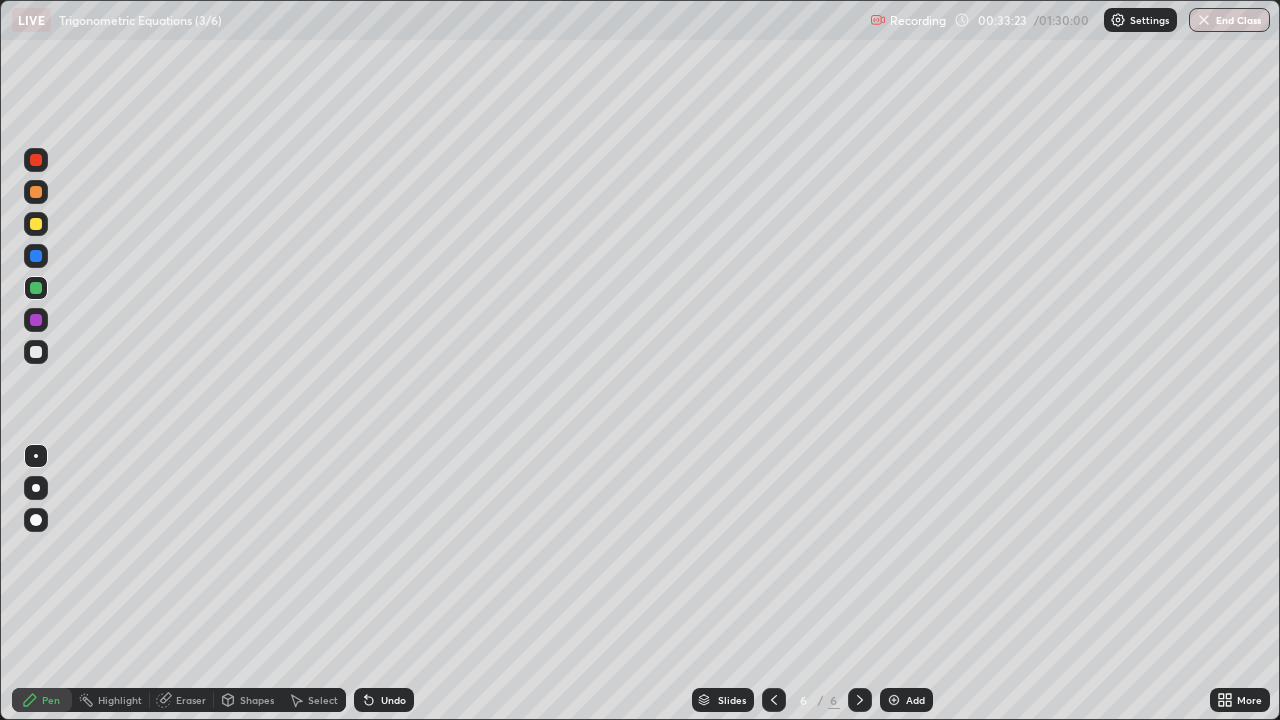 click 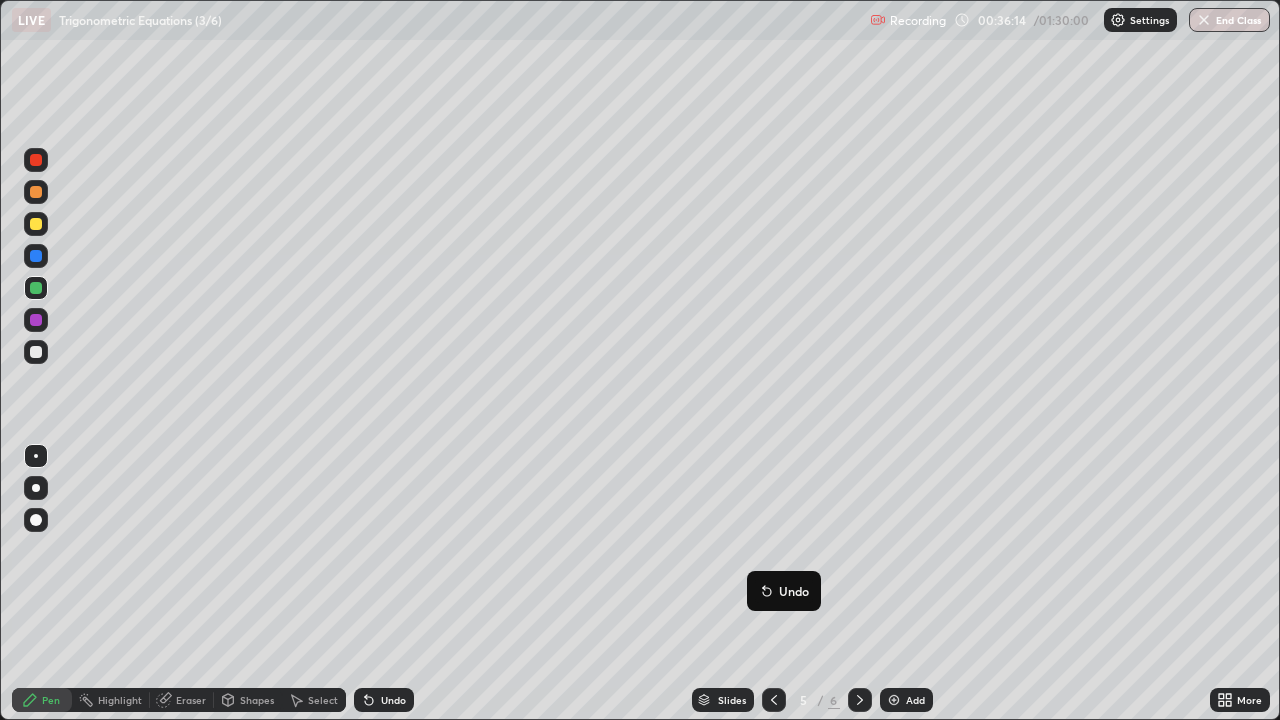 click 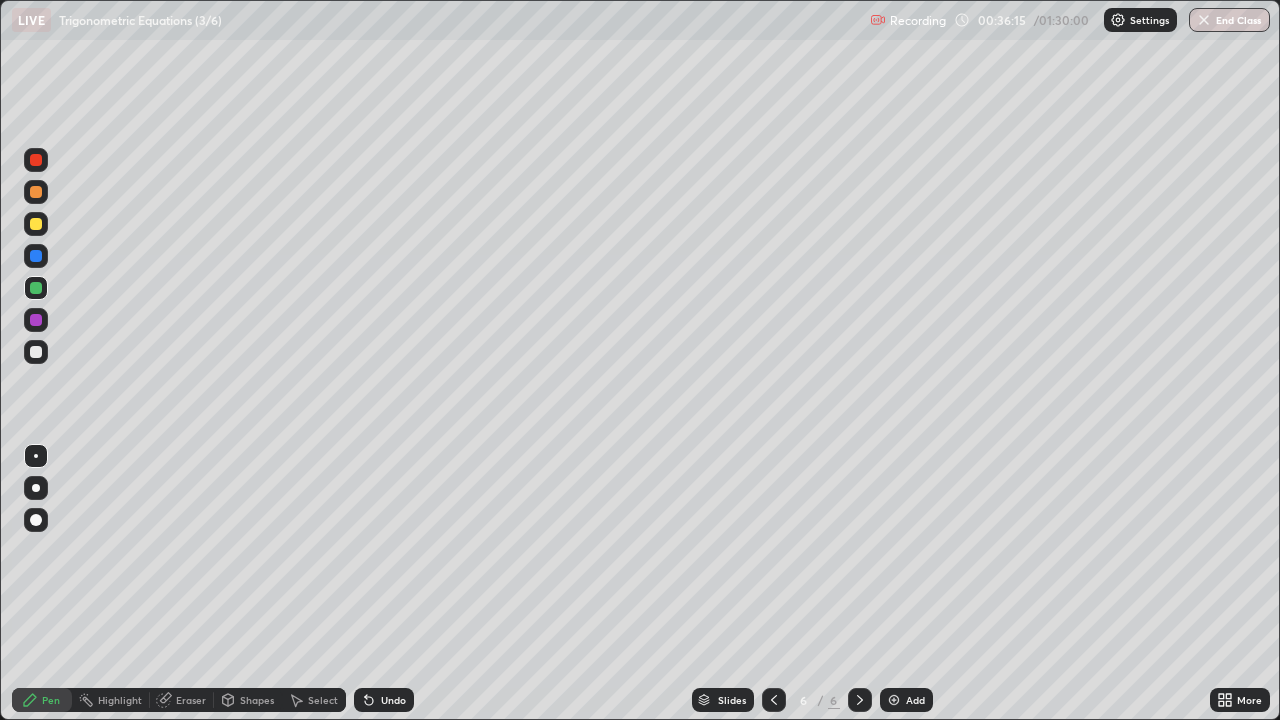 click on "Add" at bounding box center [915, 700] 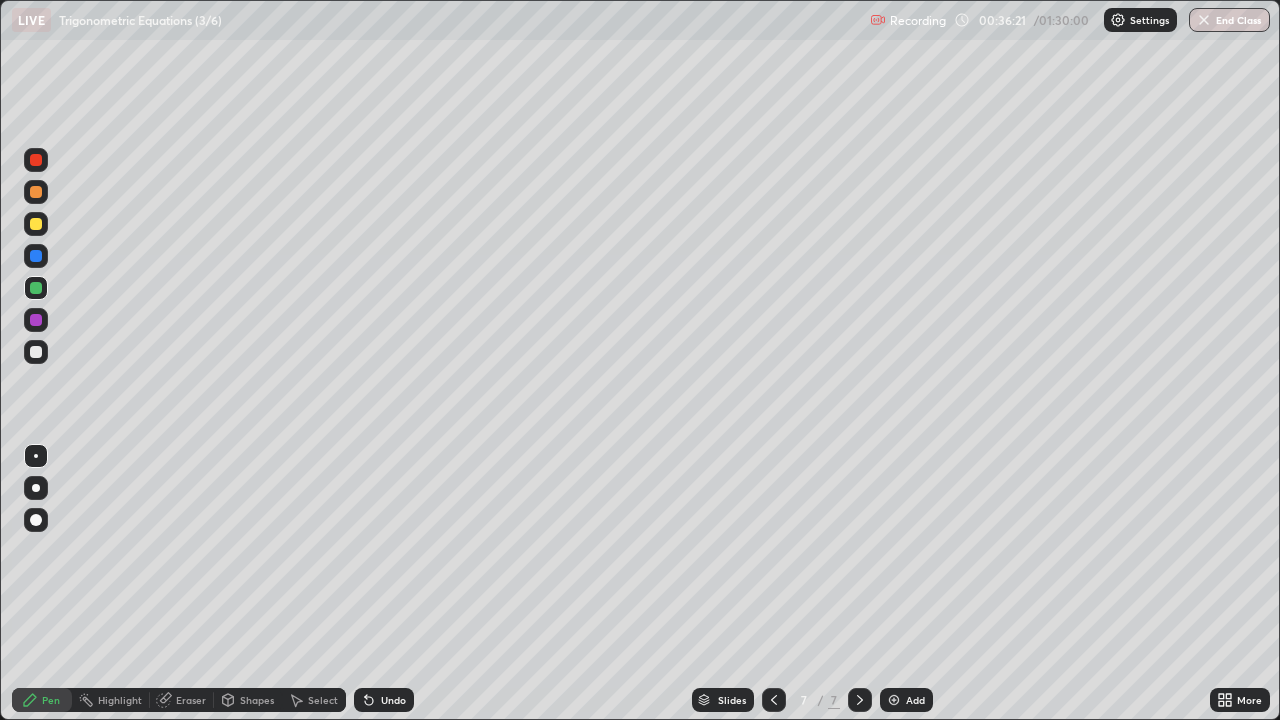 click 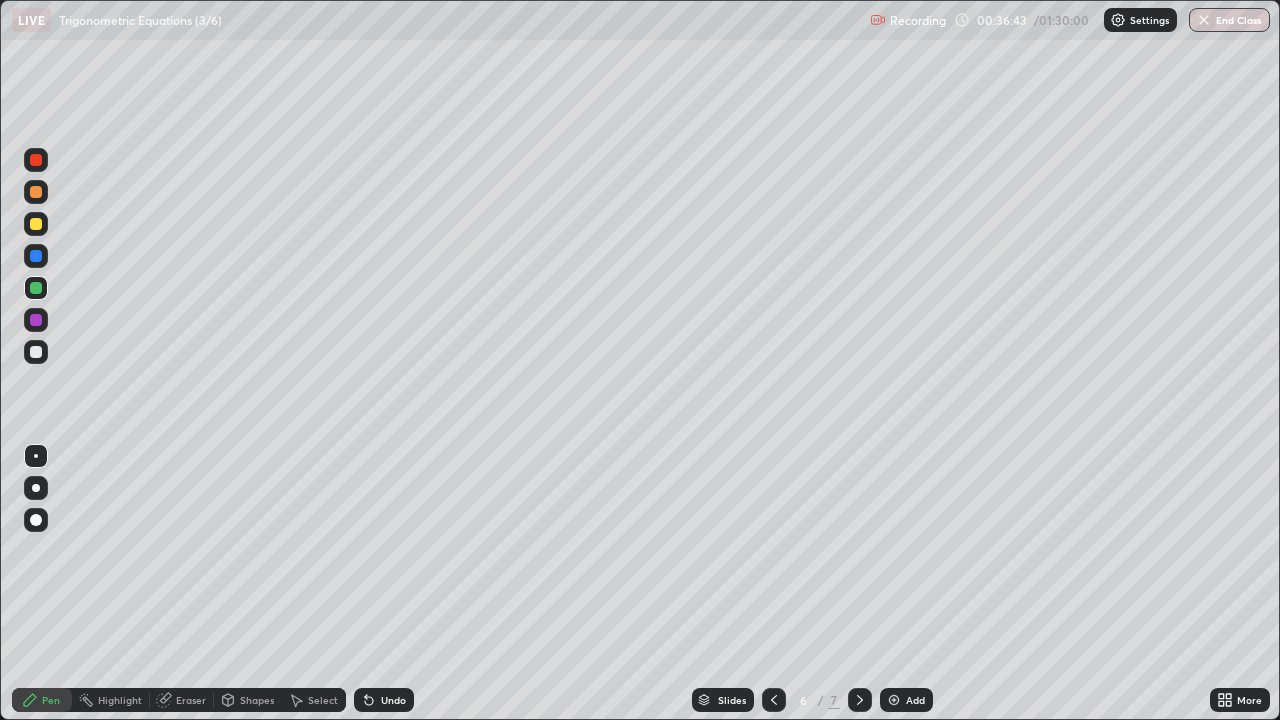 click 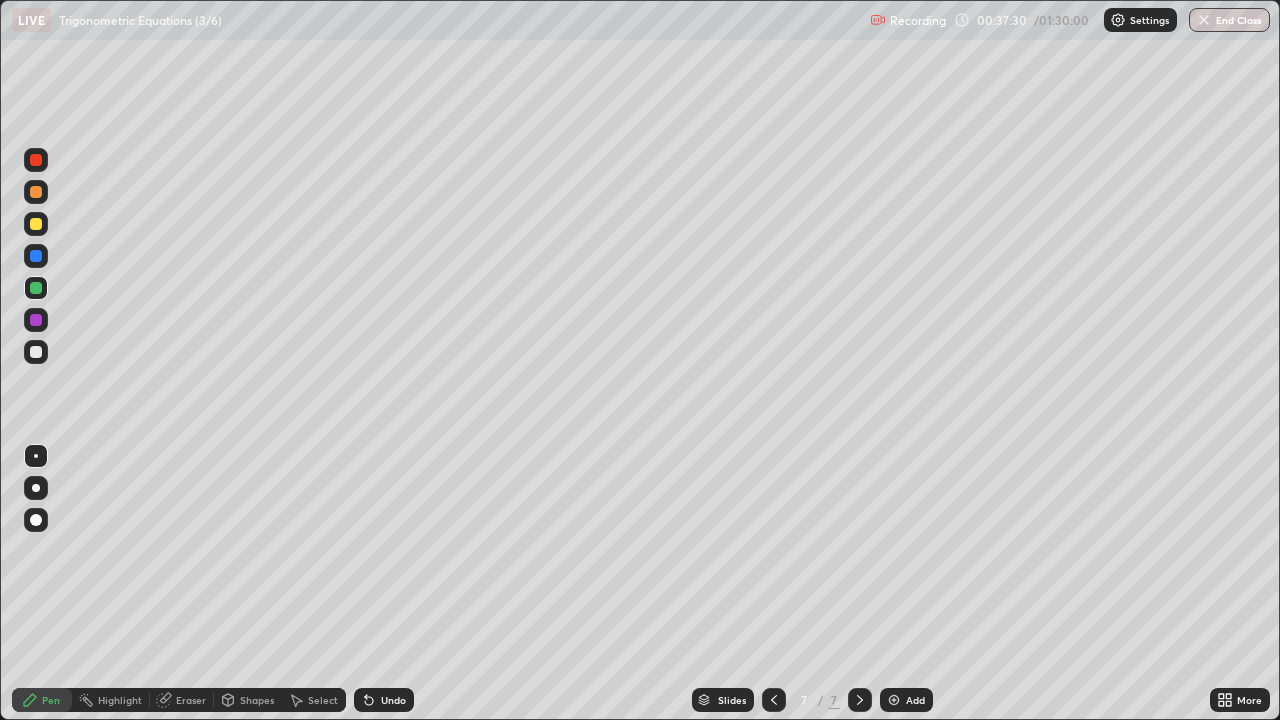 click 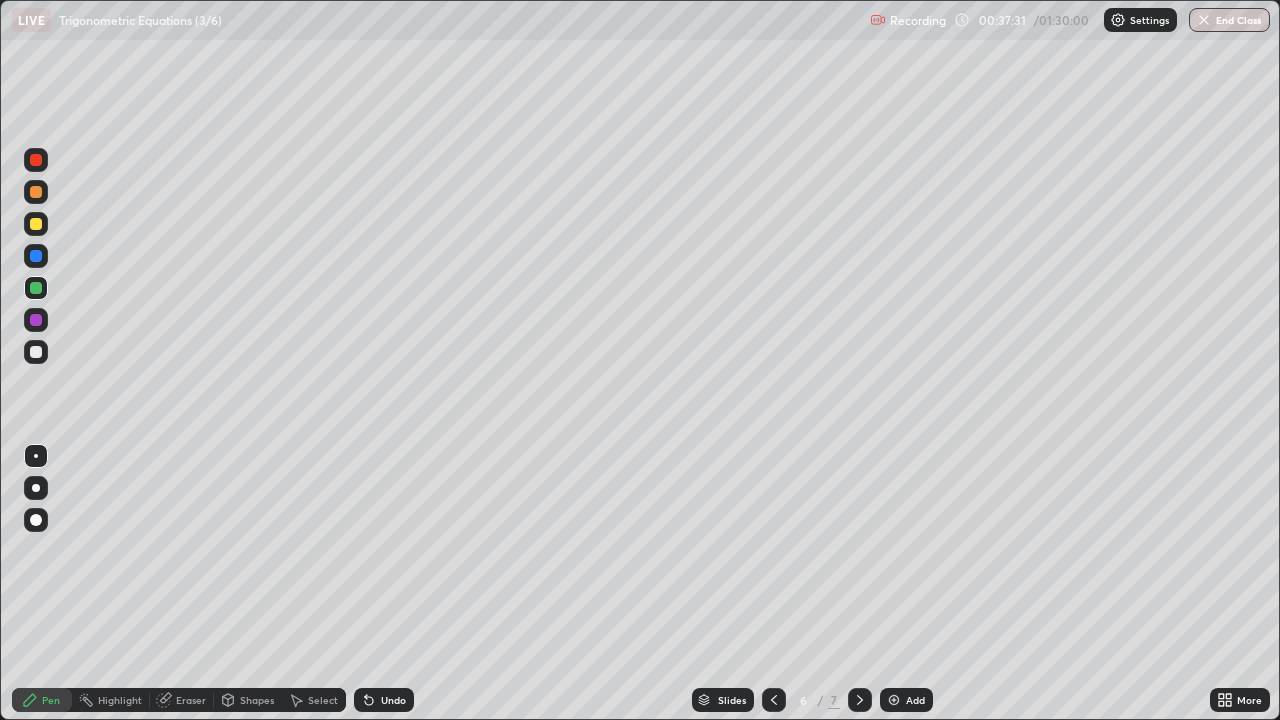 click 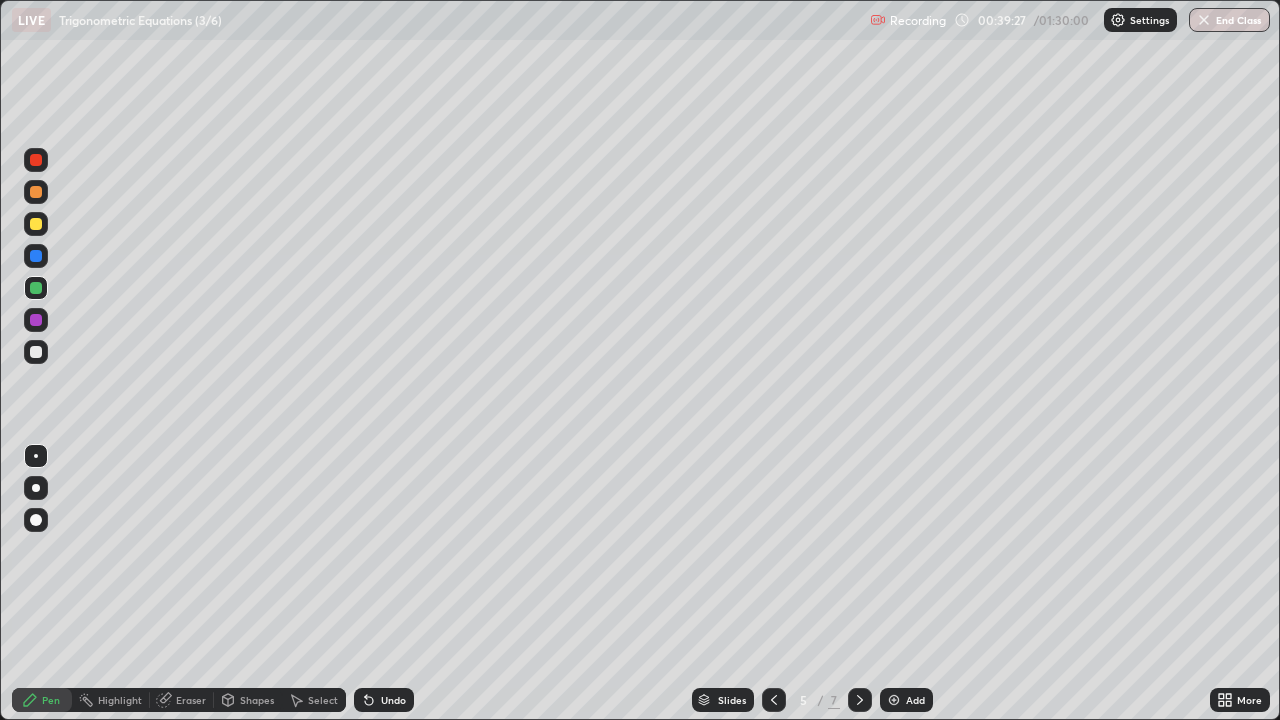 click 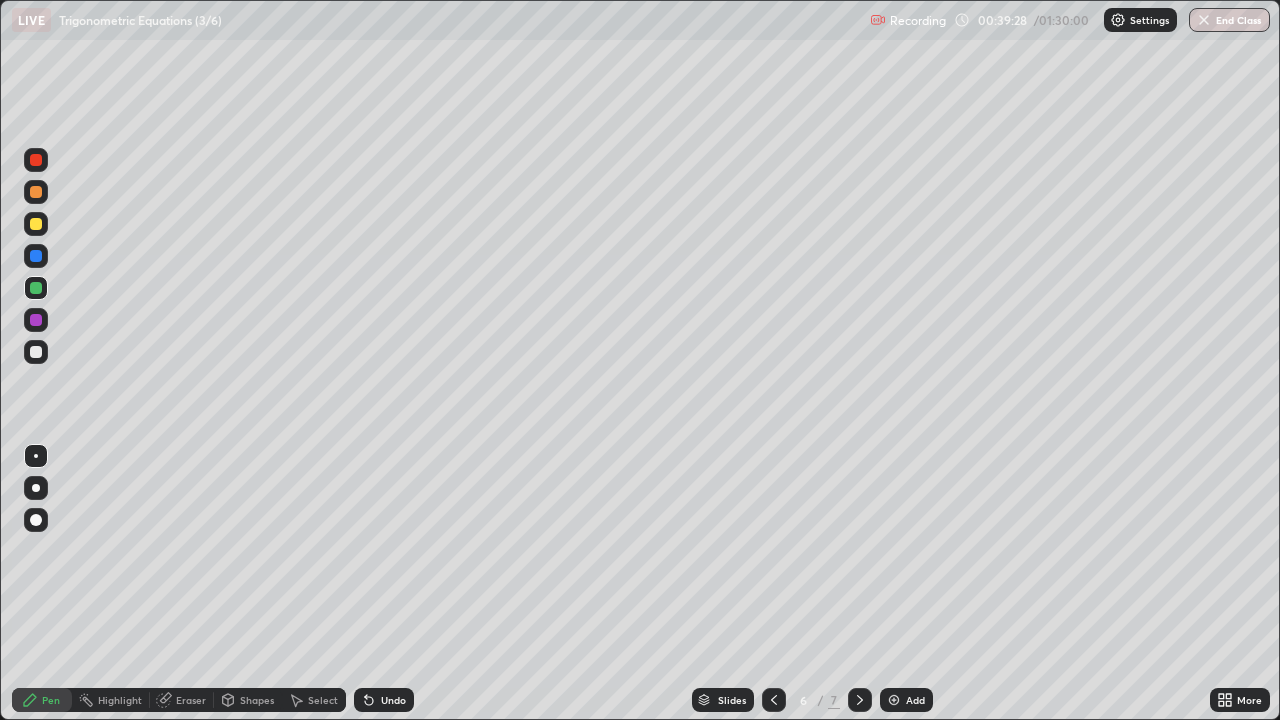 click 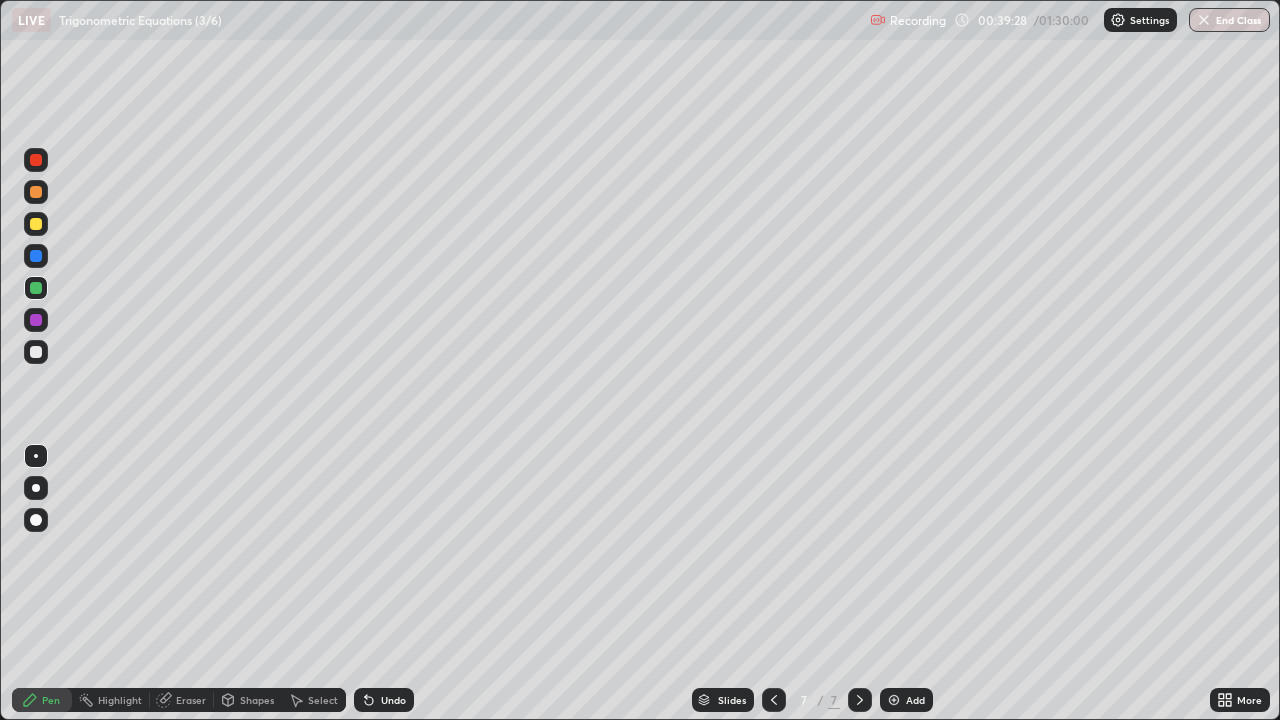 click on "Add" at bounding box center (906, 700) 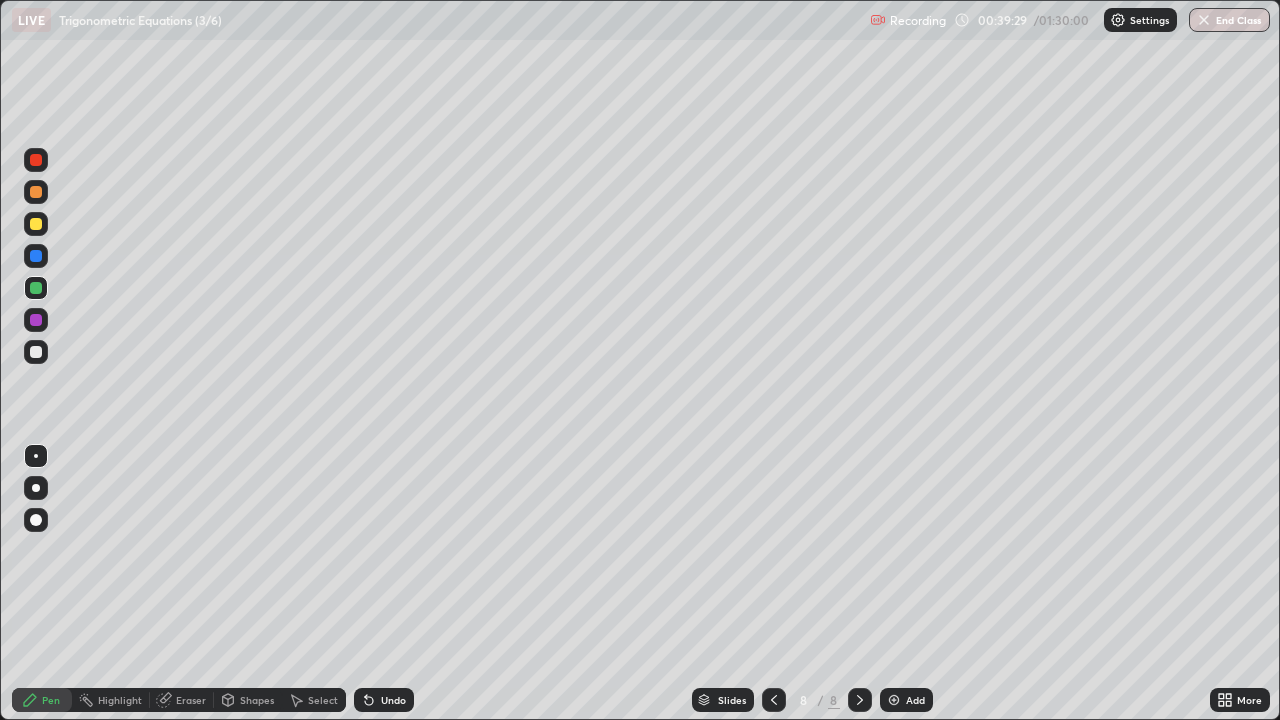 click 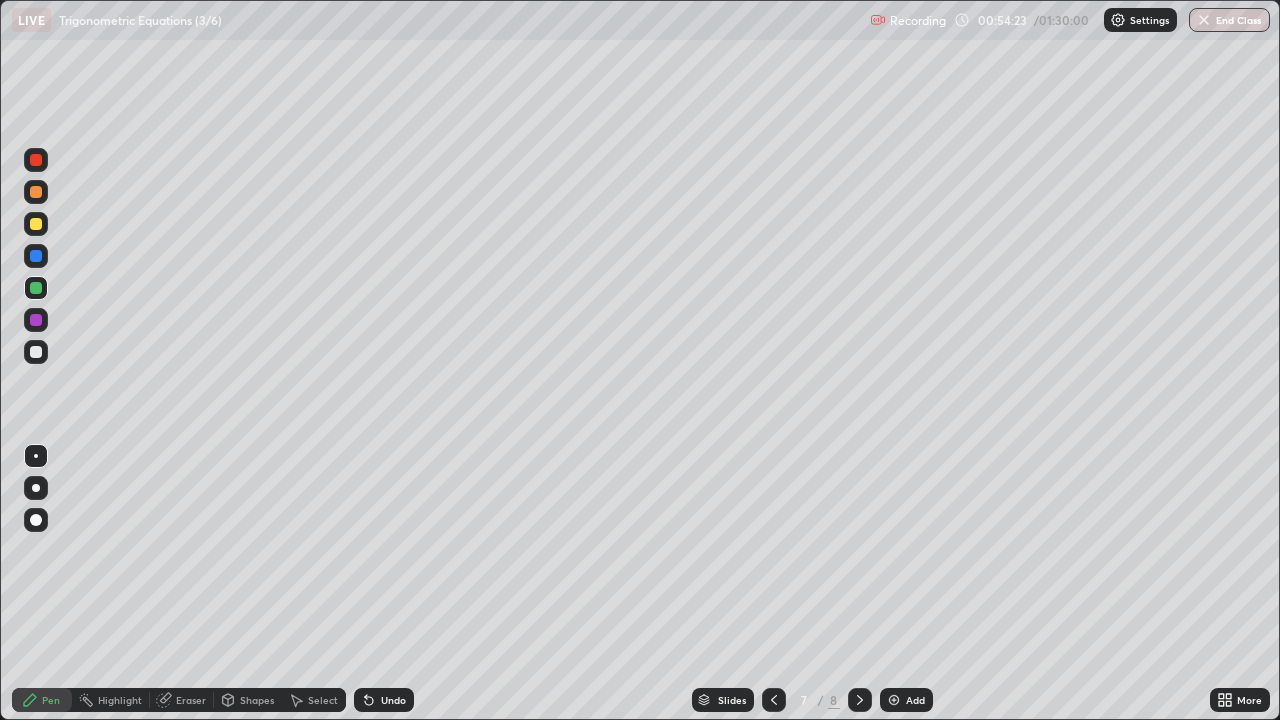 click on "Add" at bounding box center (915, 700) 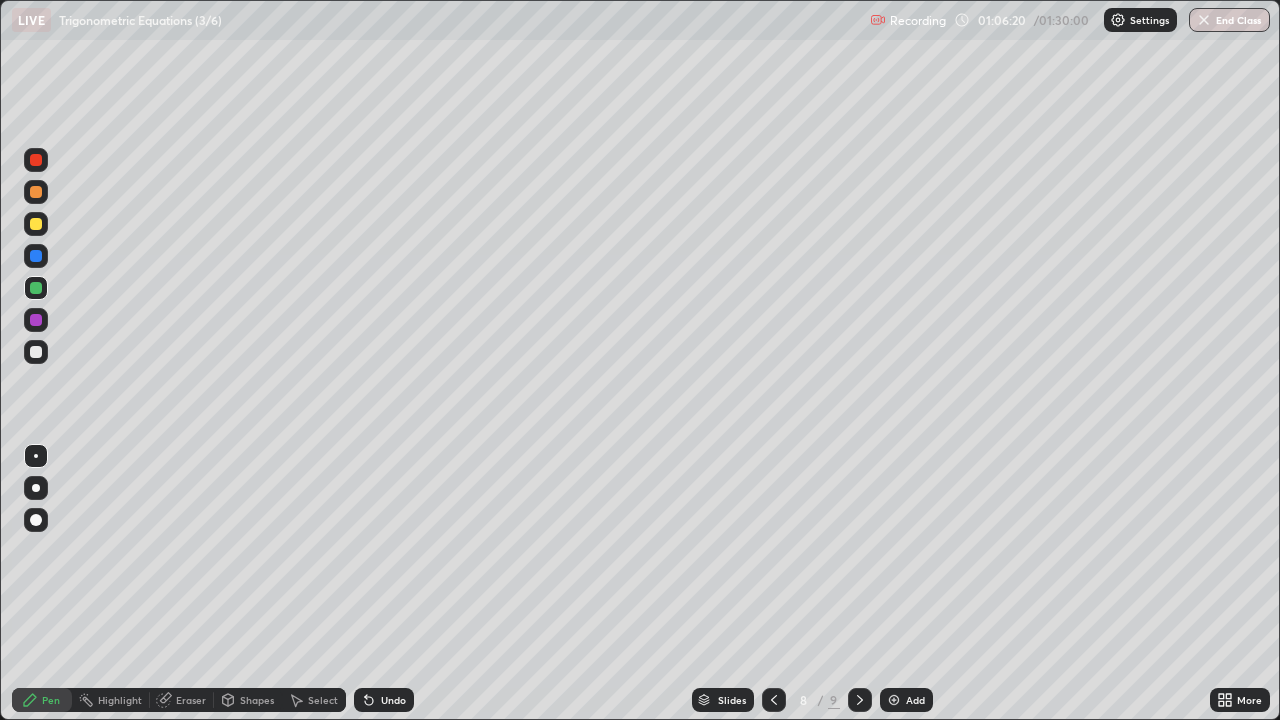 click 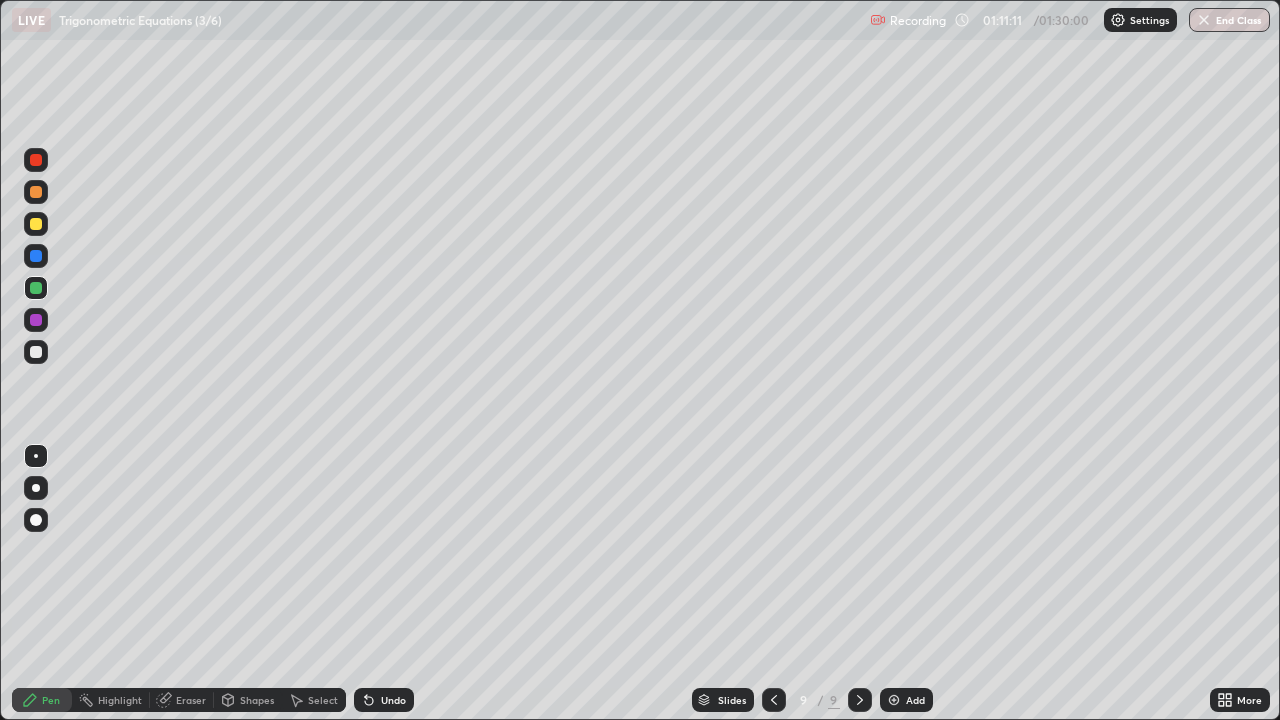 click on "Add" at bounding box center (906, 700) 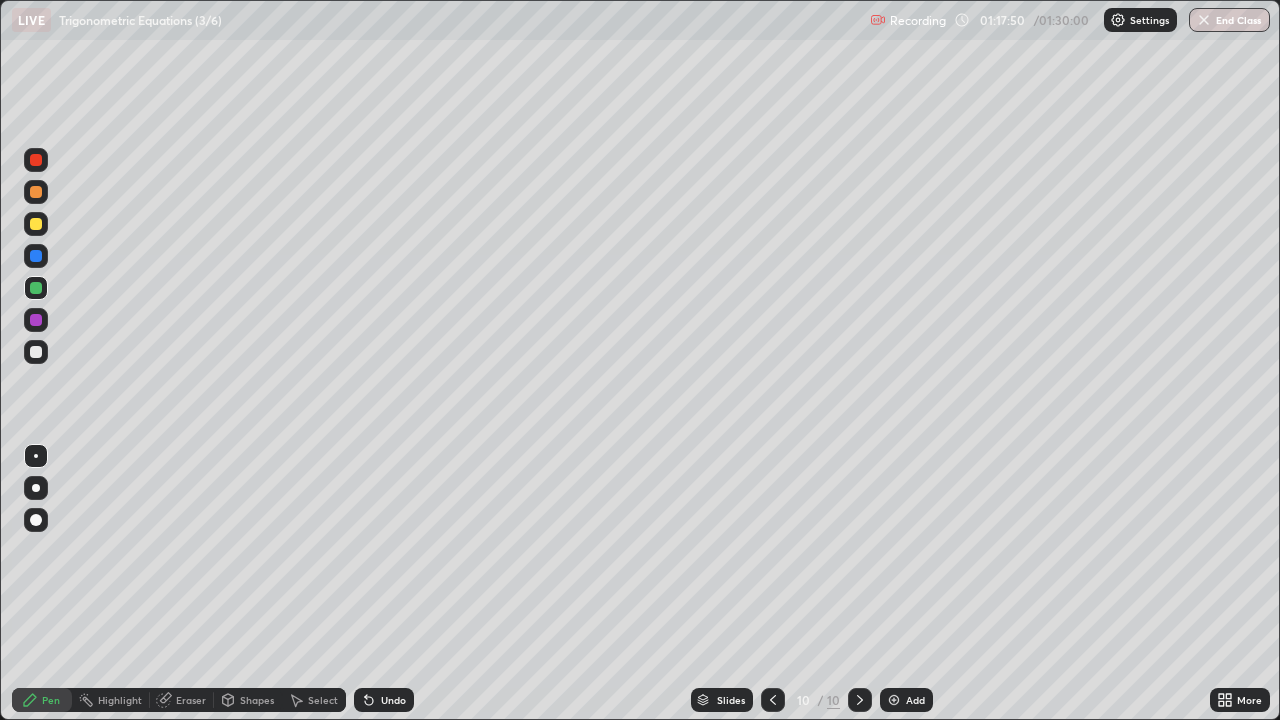 click on "Add" at bounding box center (906, 700) 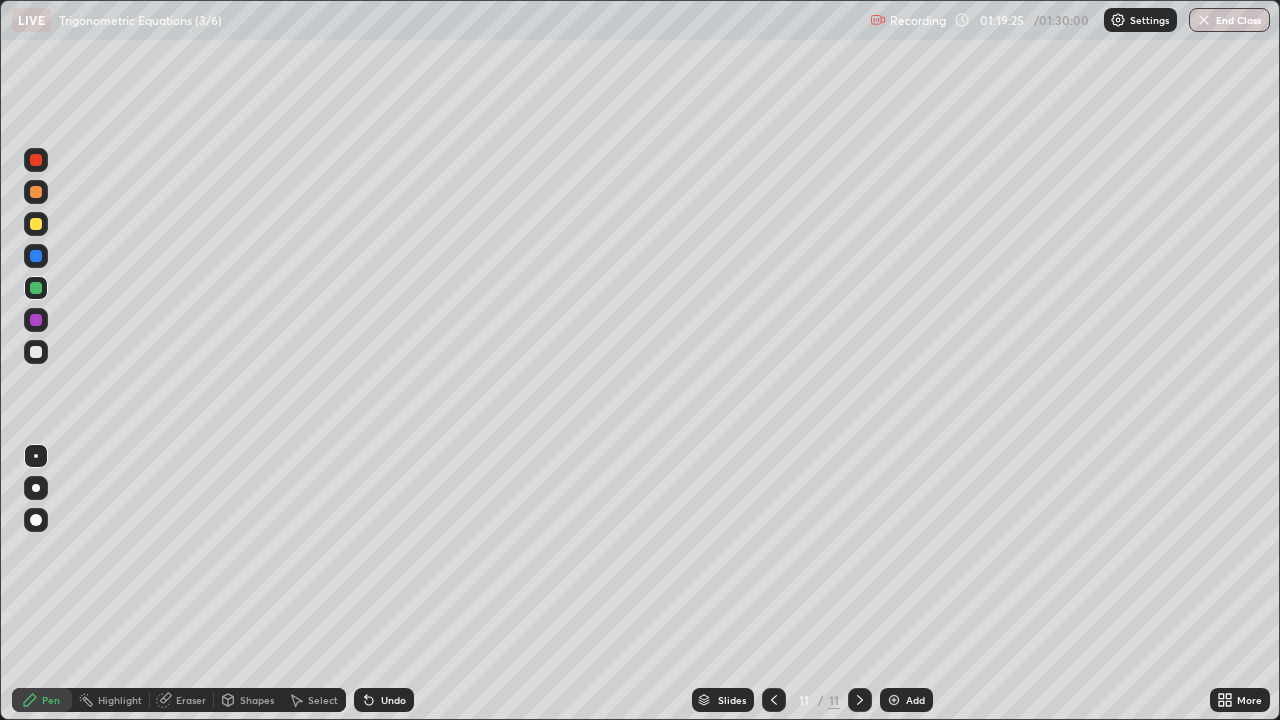 click 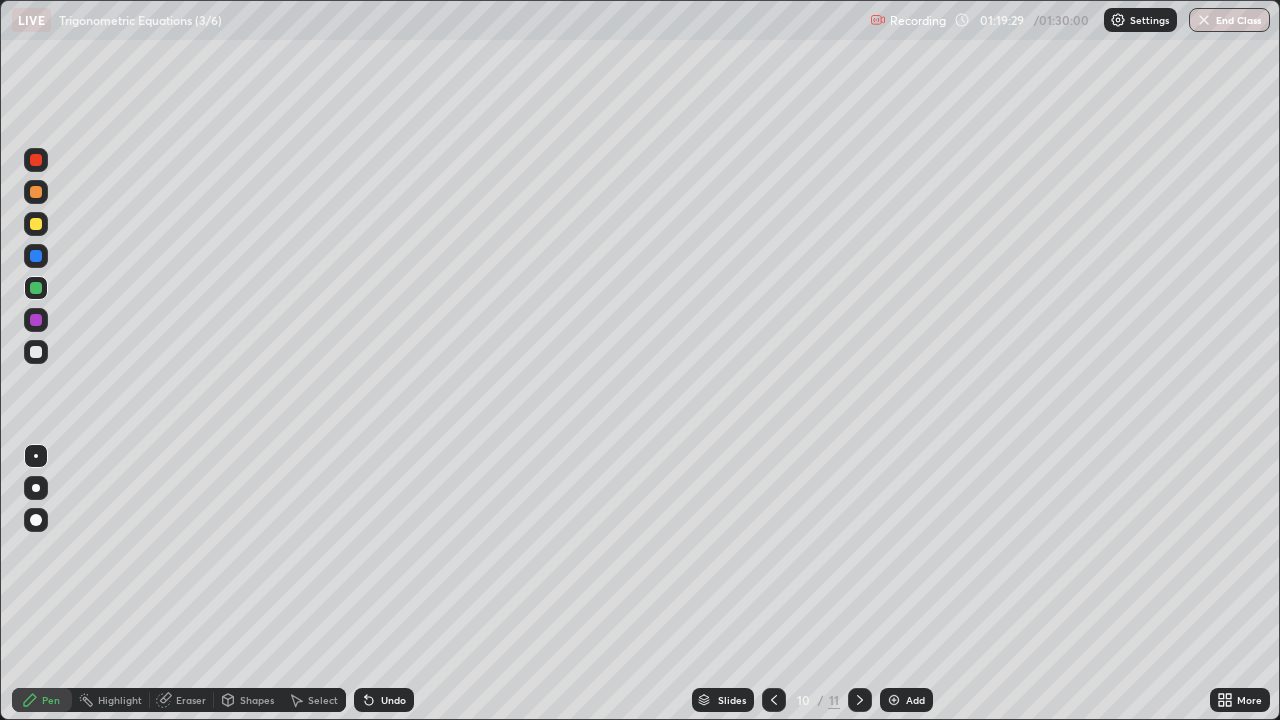 click 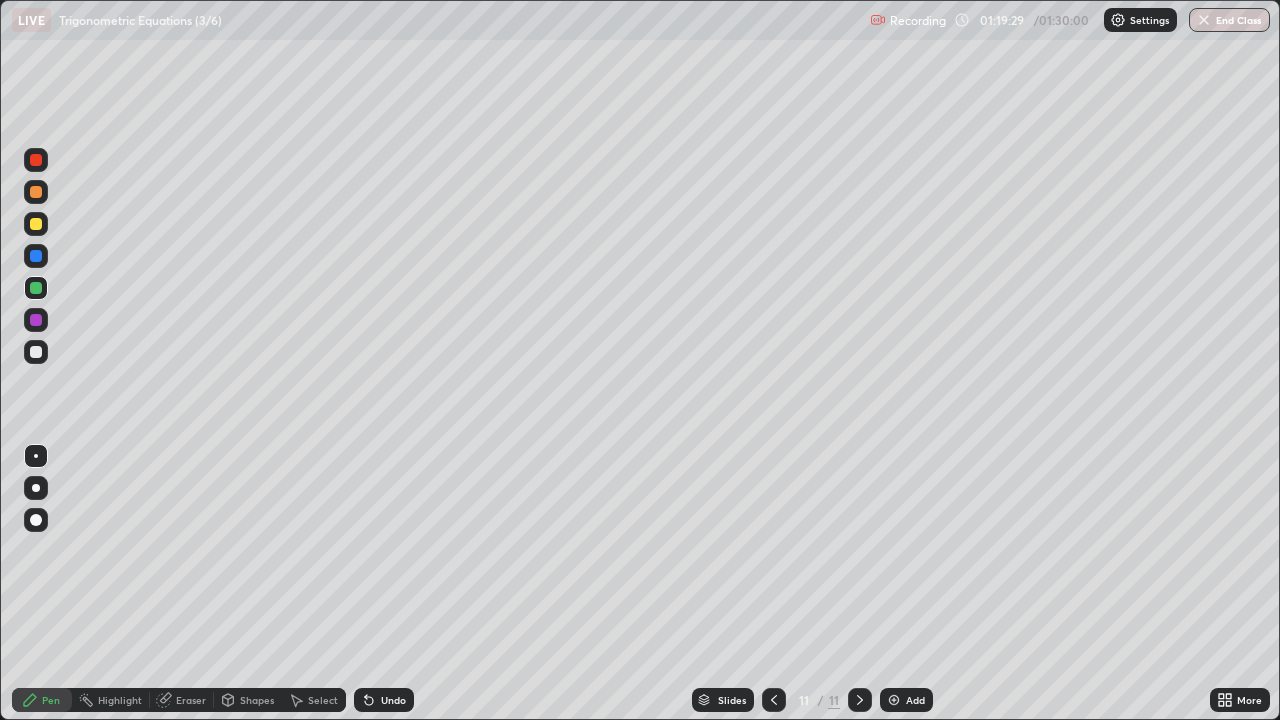 click 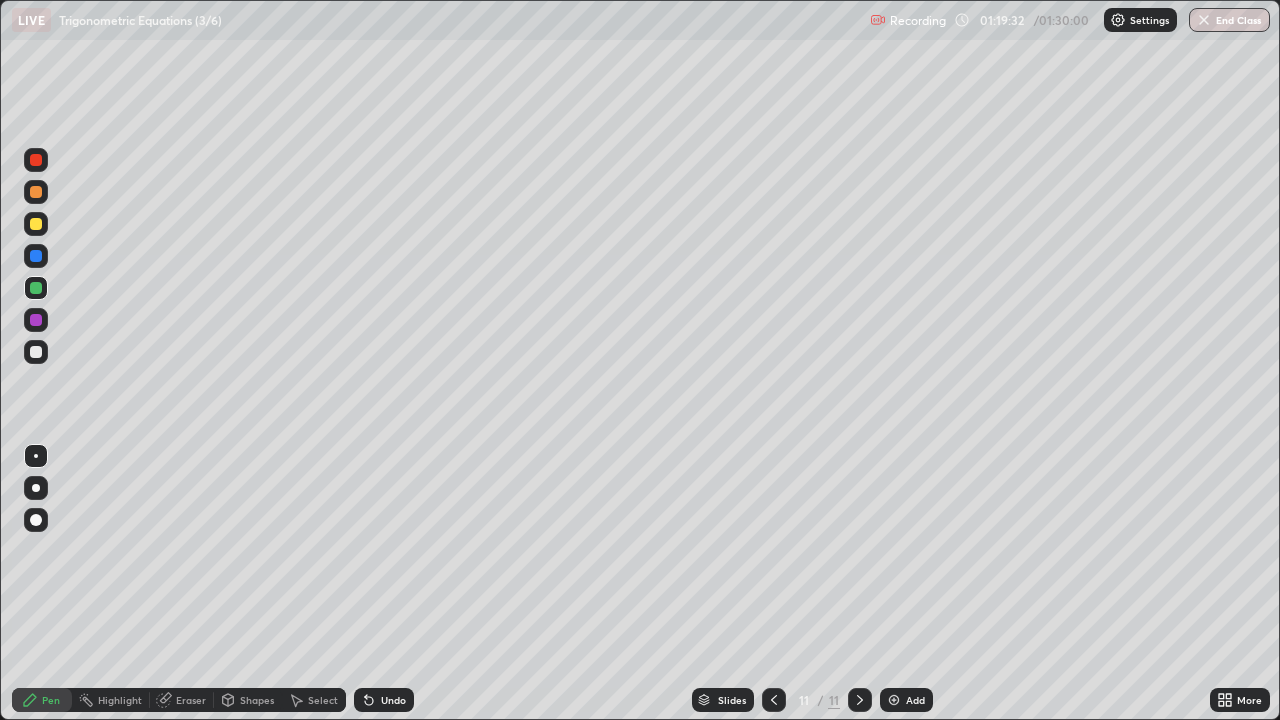 click 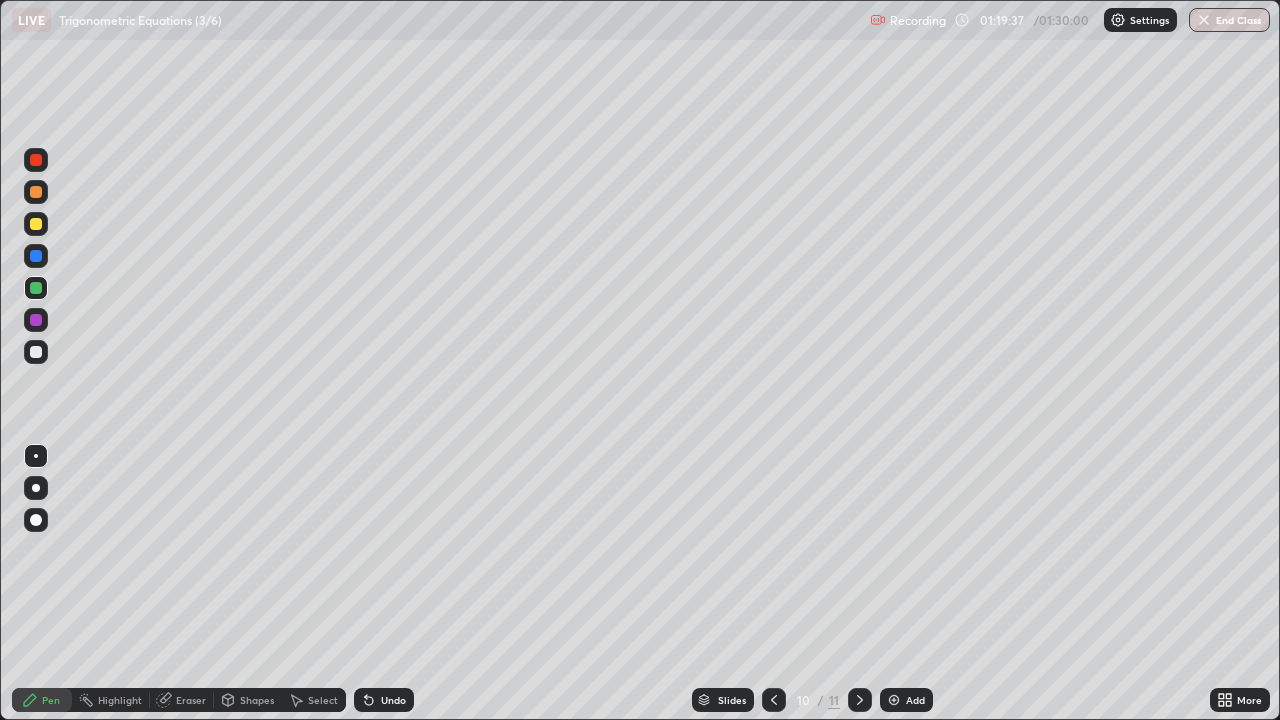 click 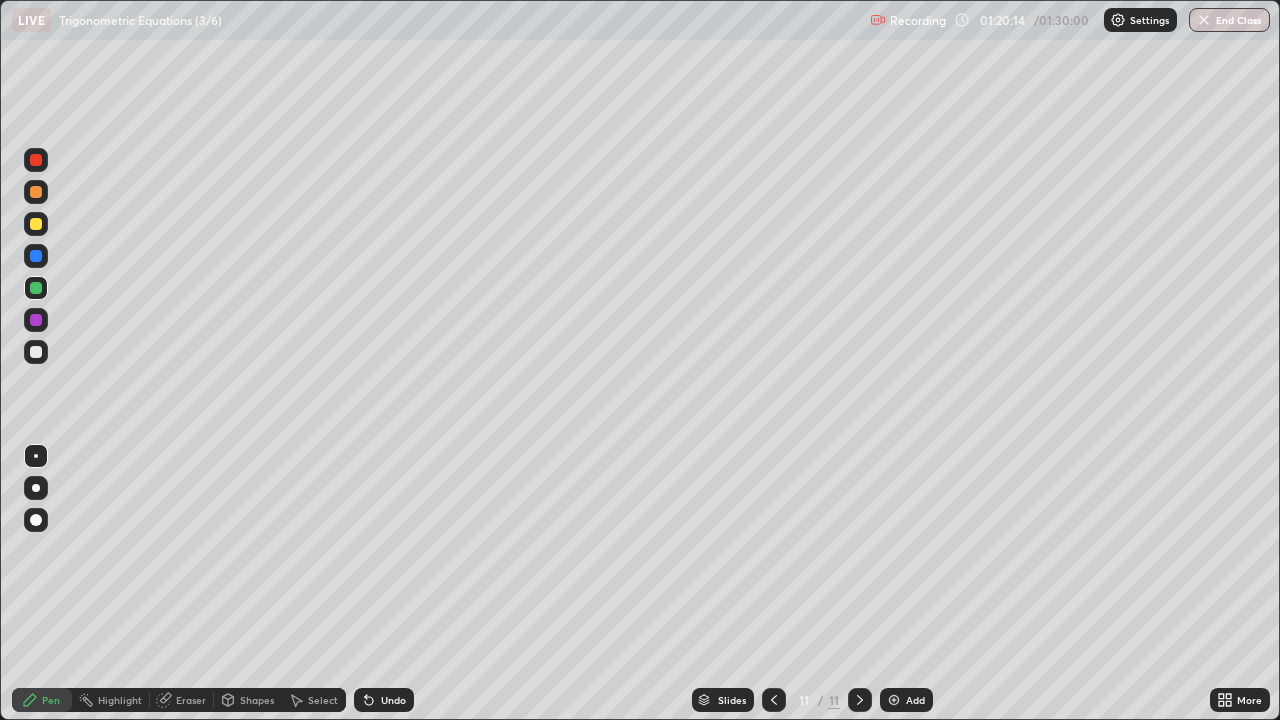 click on "Eraser" at bounding box center [191, 700] 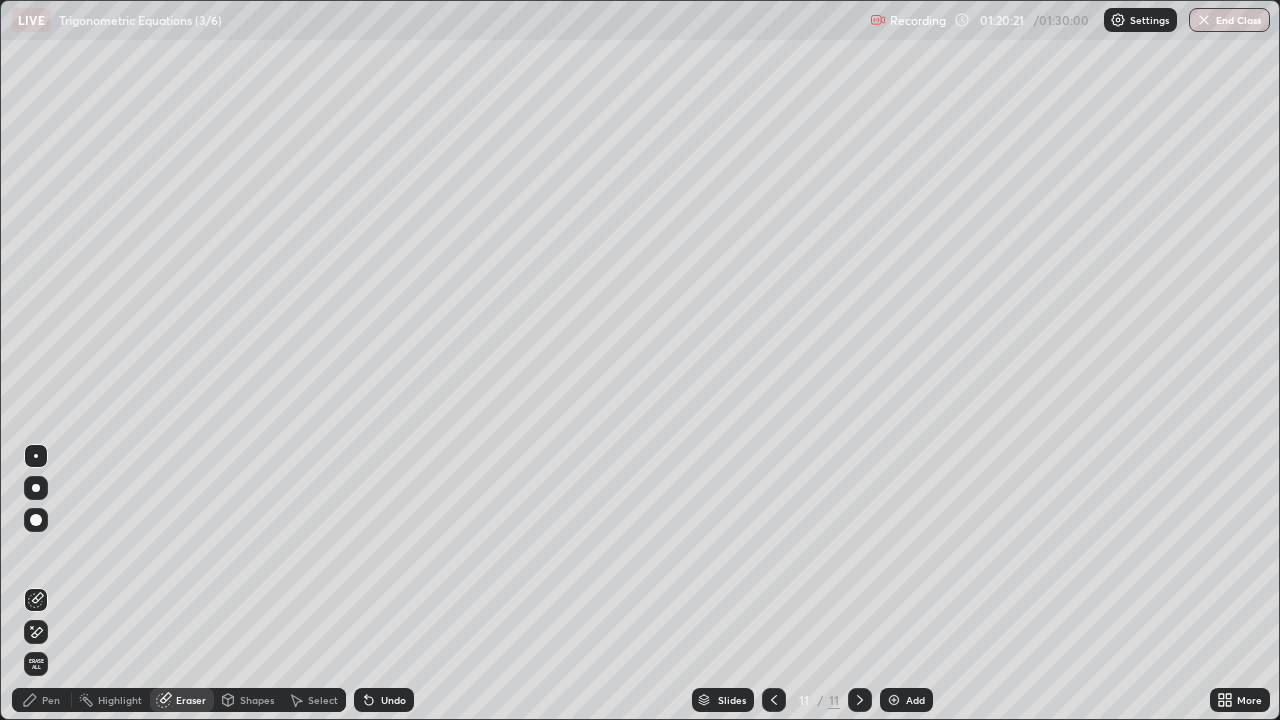 click on "Pen" at bounding box center [51, 700] 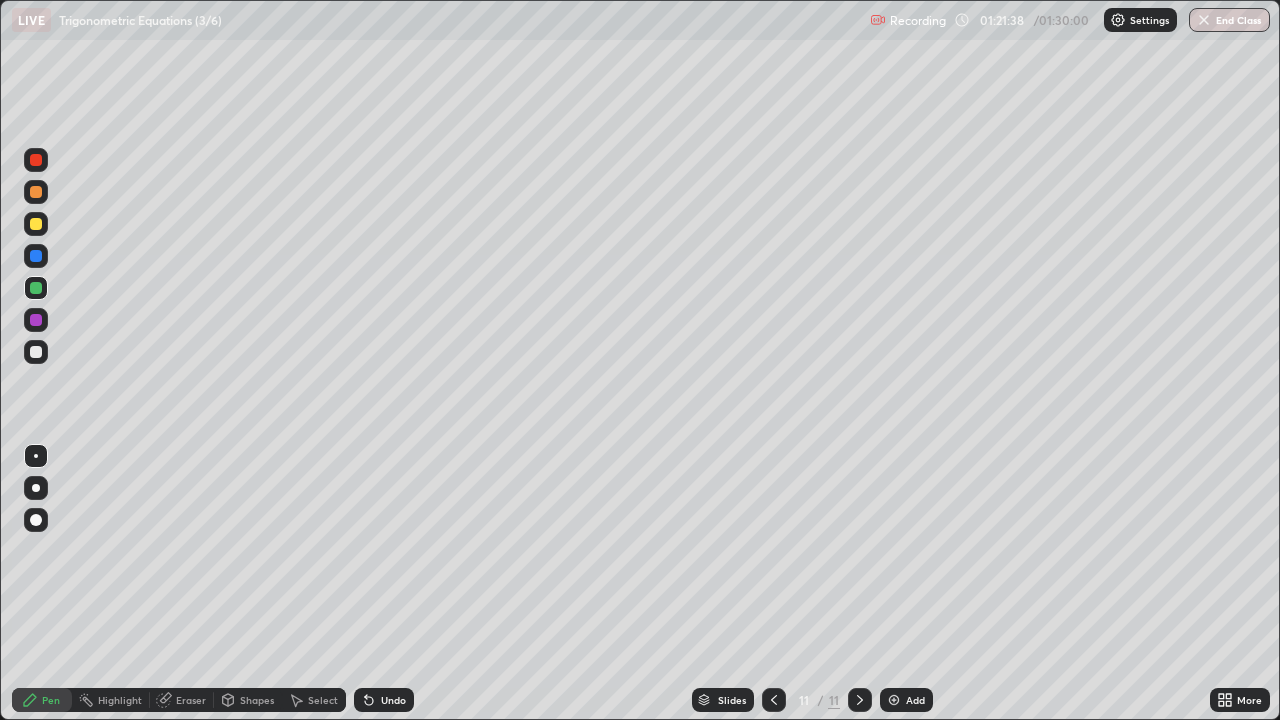 click on "Eraser" at bounding box center [191, 700] 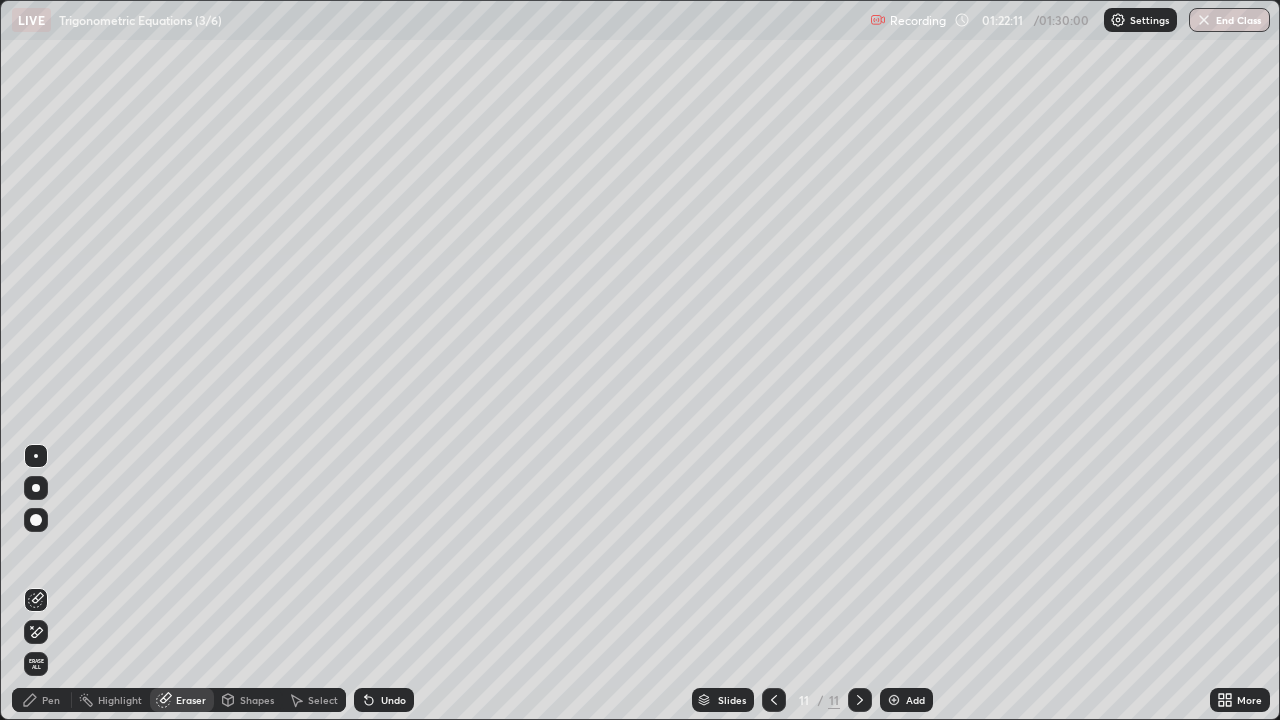 click on "Pen" at bounding box center [51, 700] 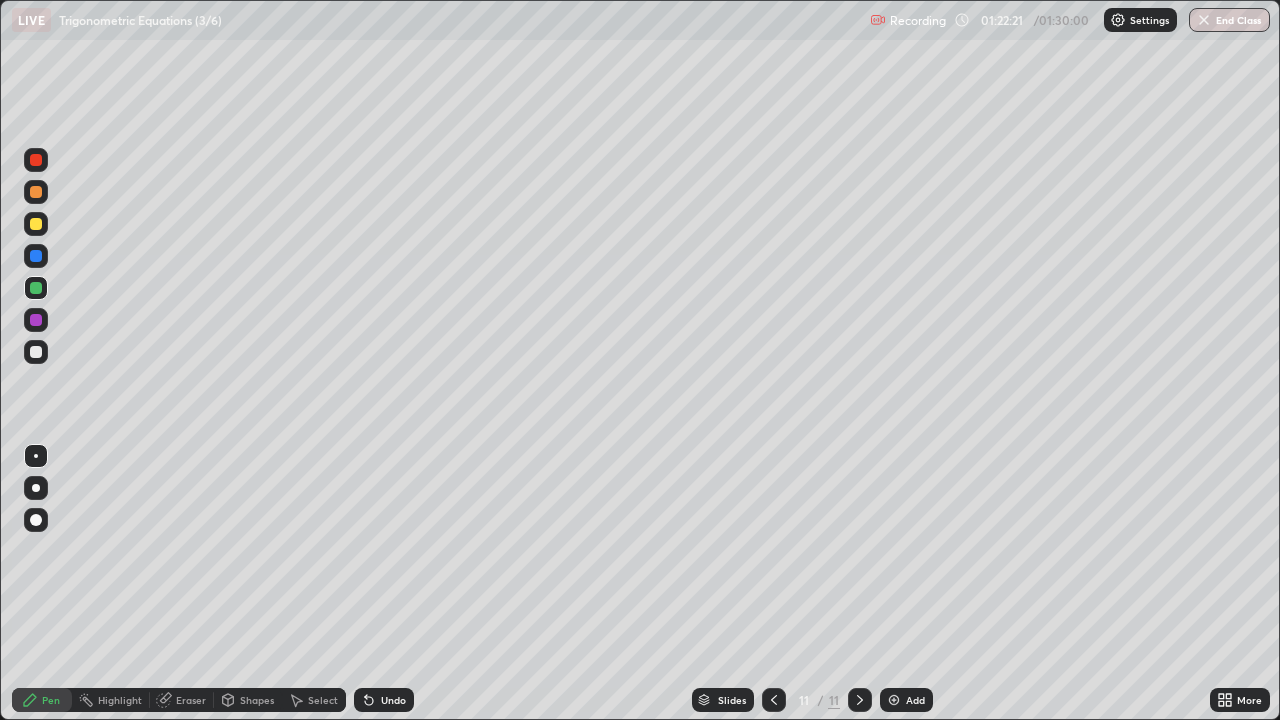 click at bounding box center (774, 700) 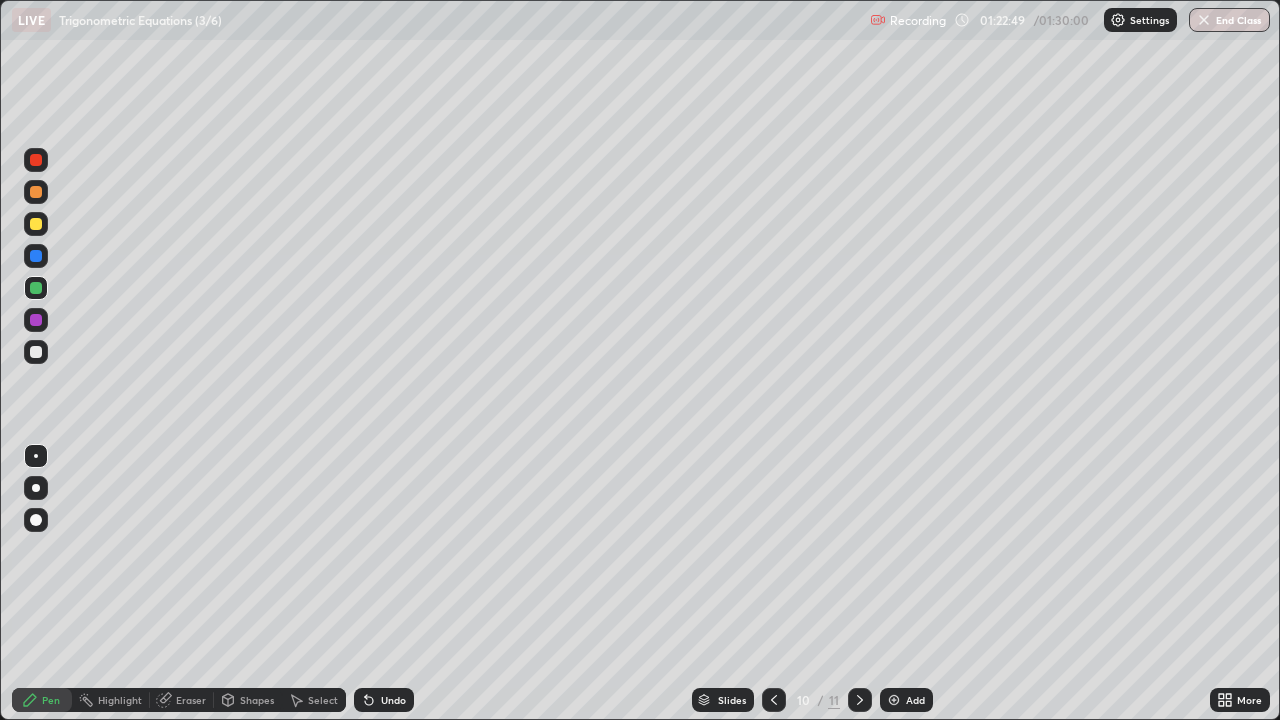 click 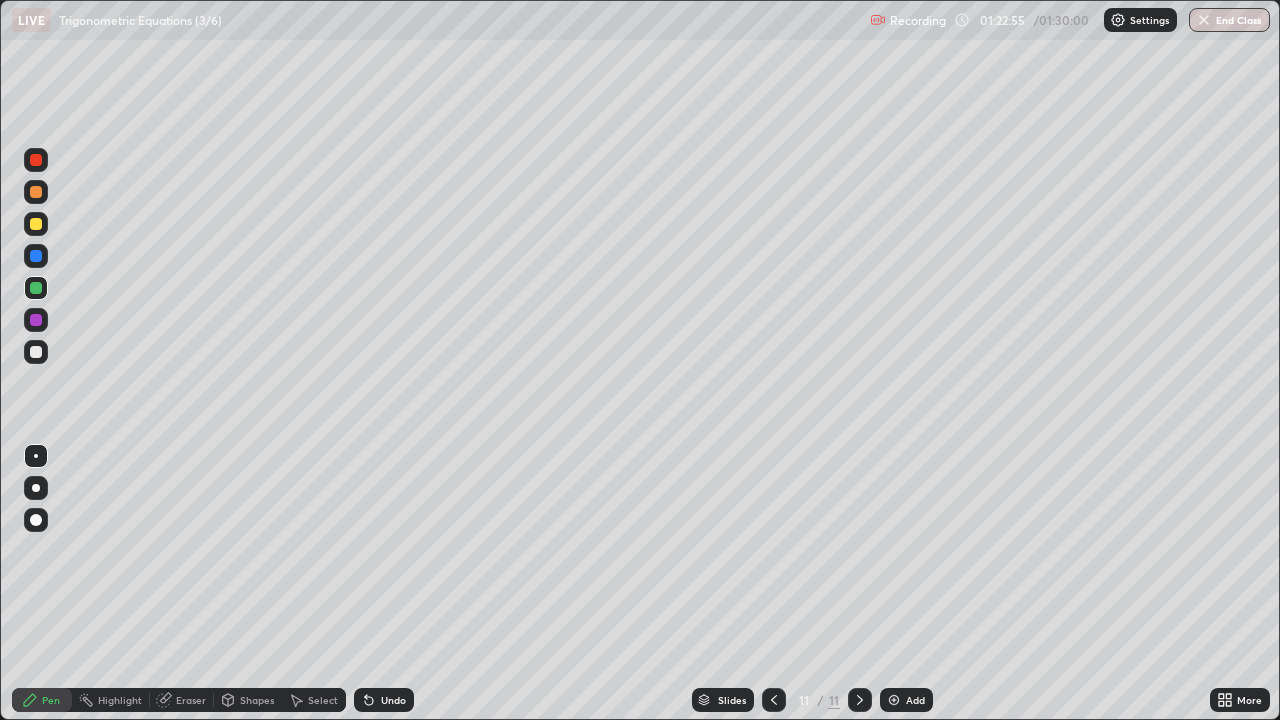 click 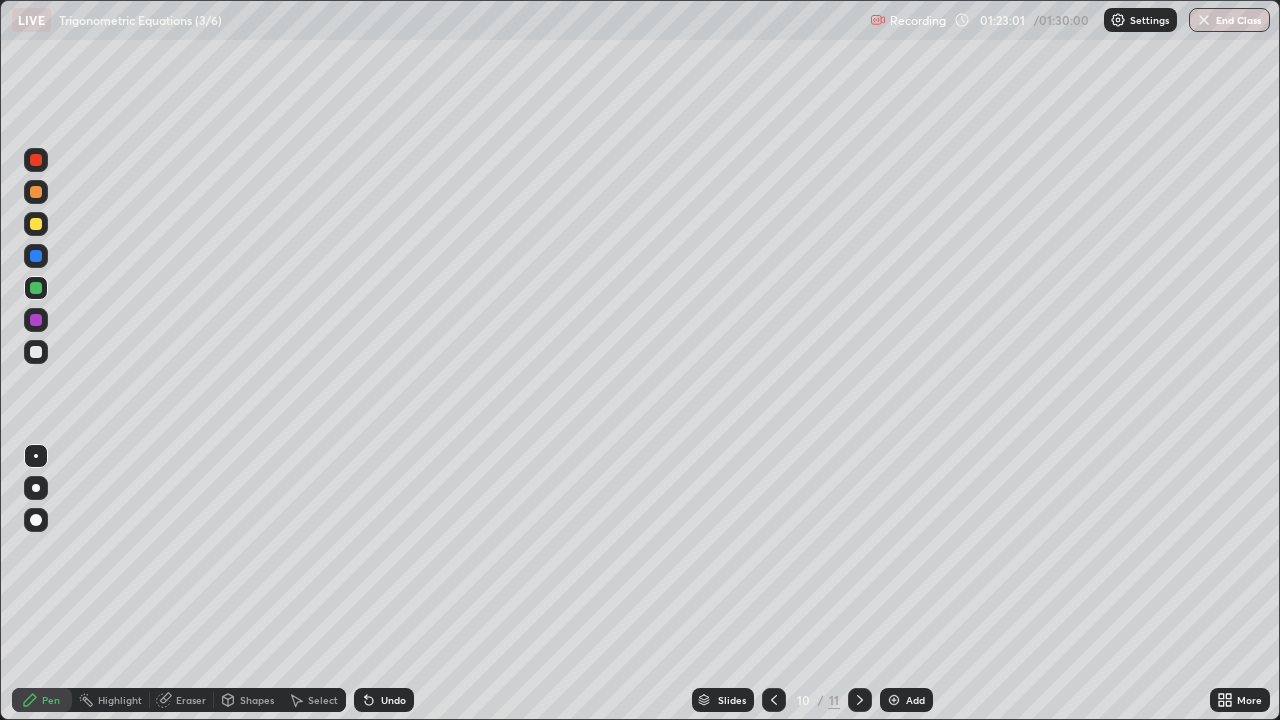 click at bounding box center (860, 700) 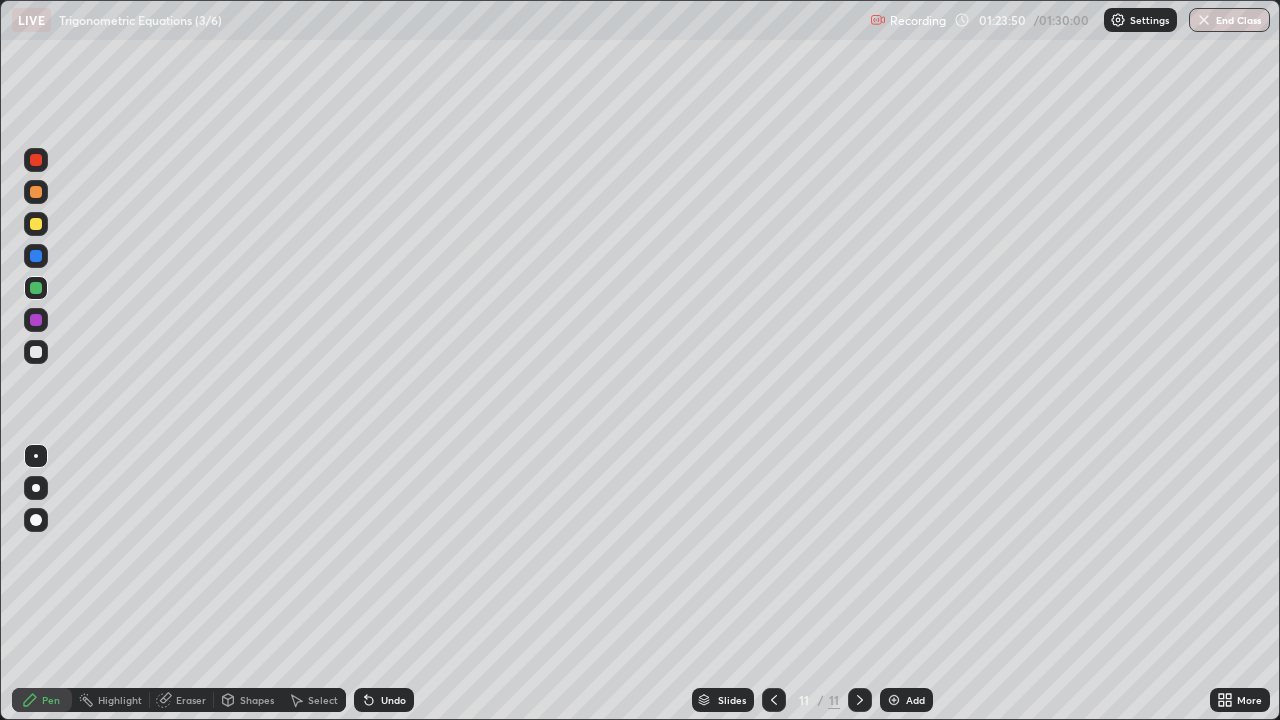 click 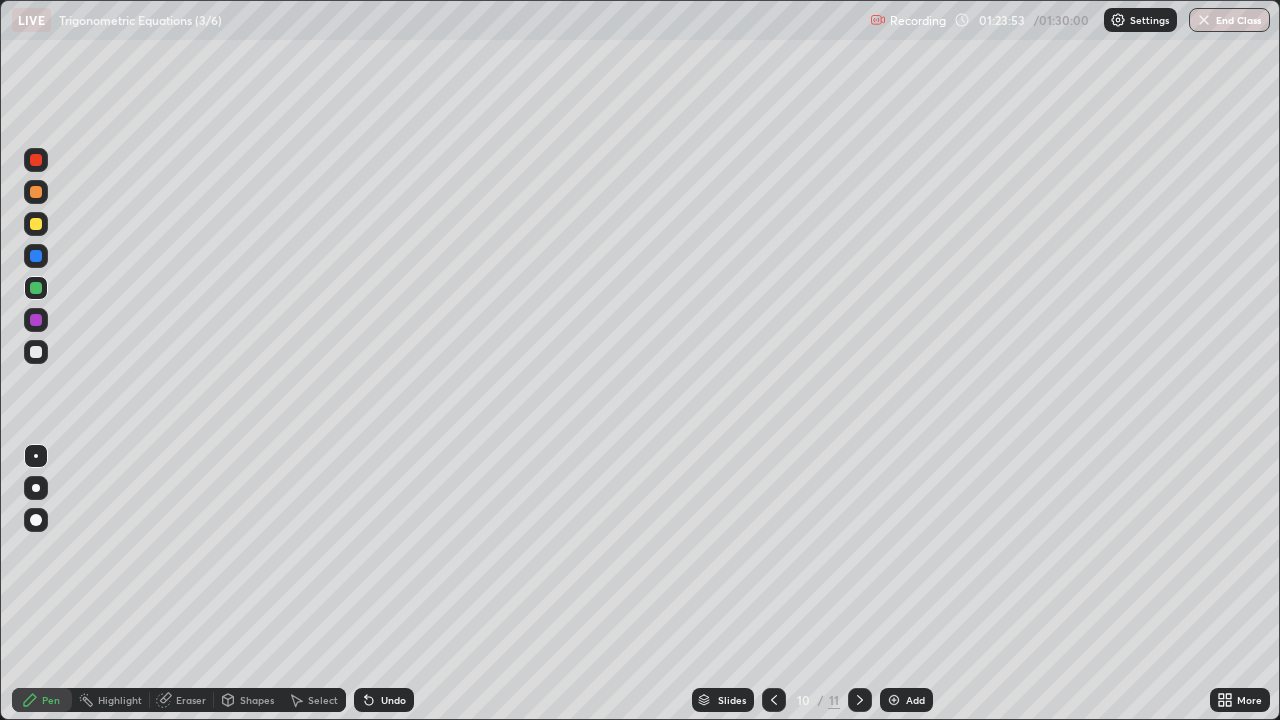 click 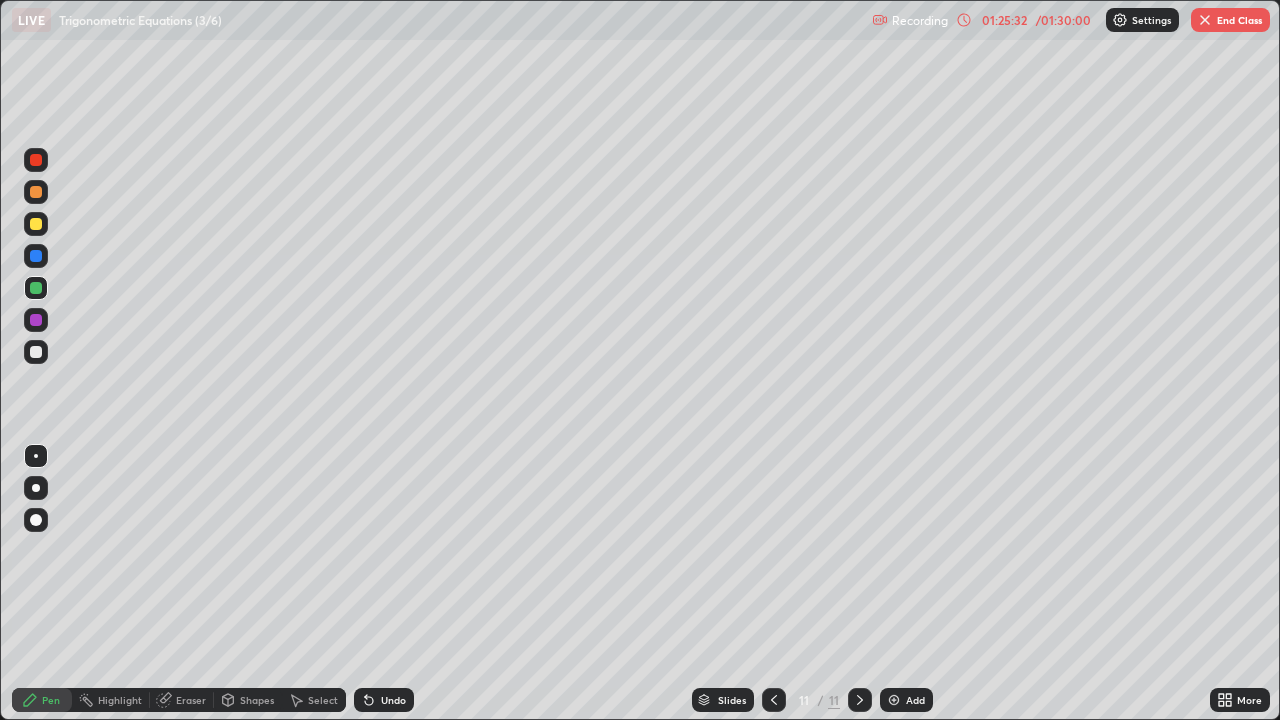 click 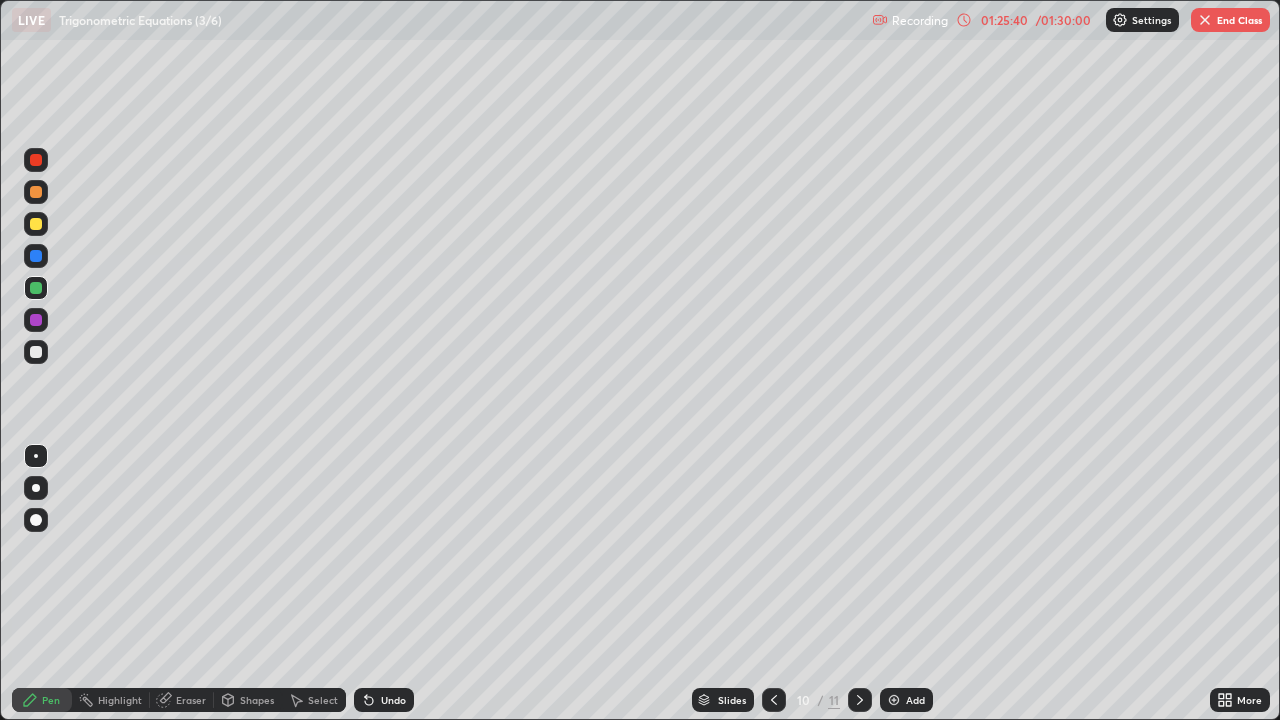 click 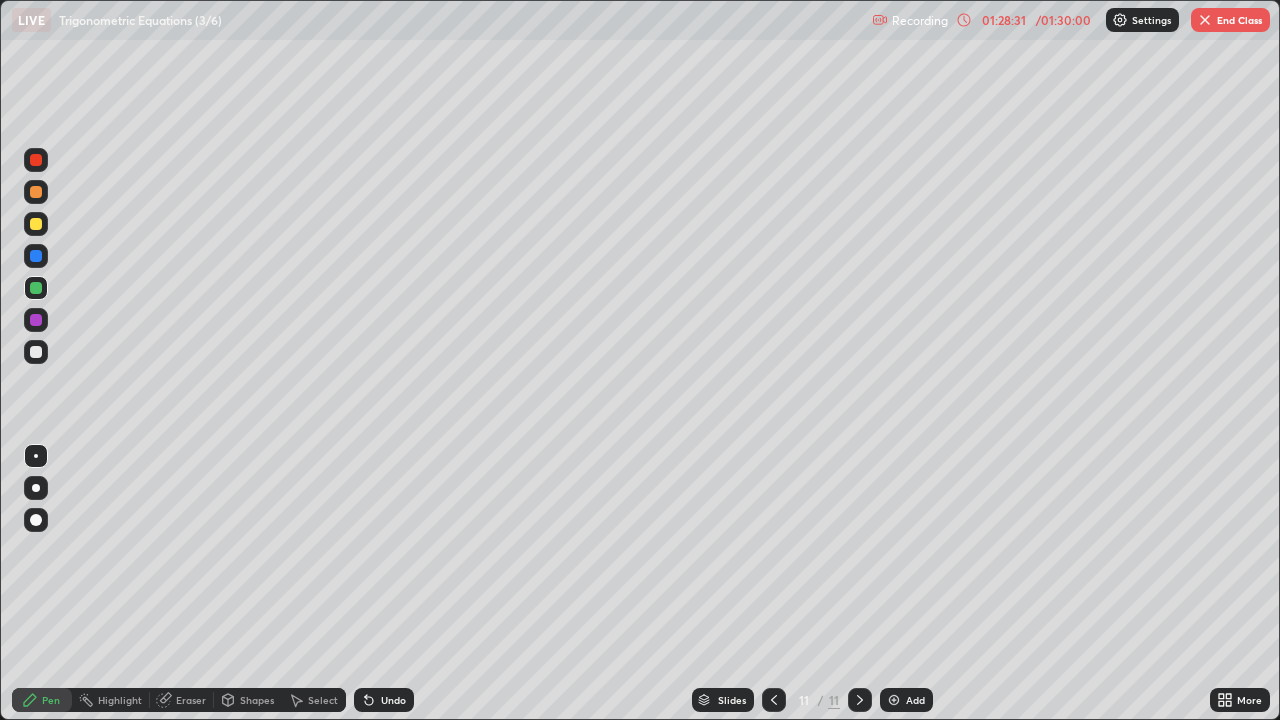click at bounding box center [894, 700] 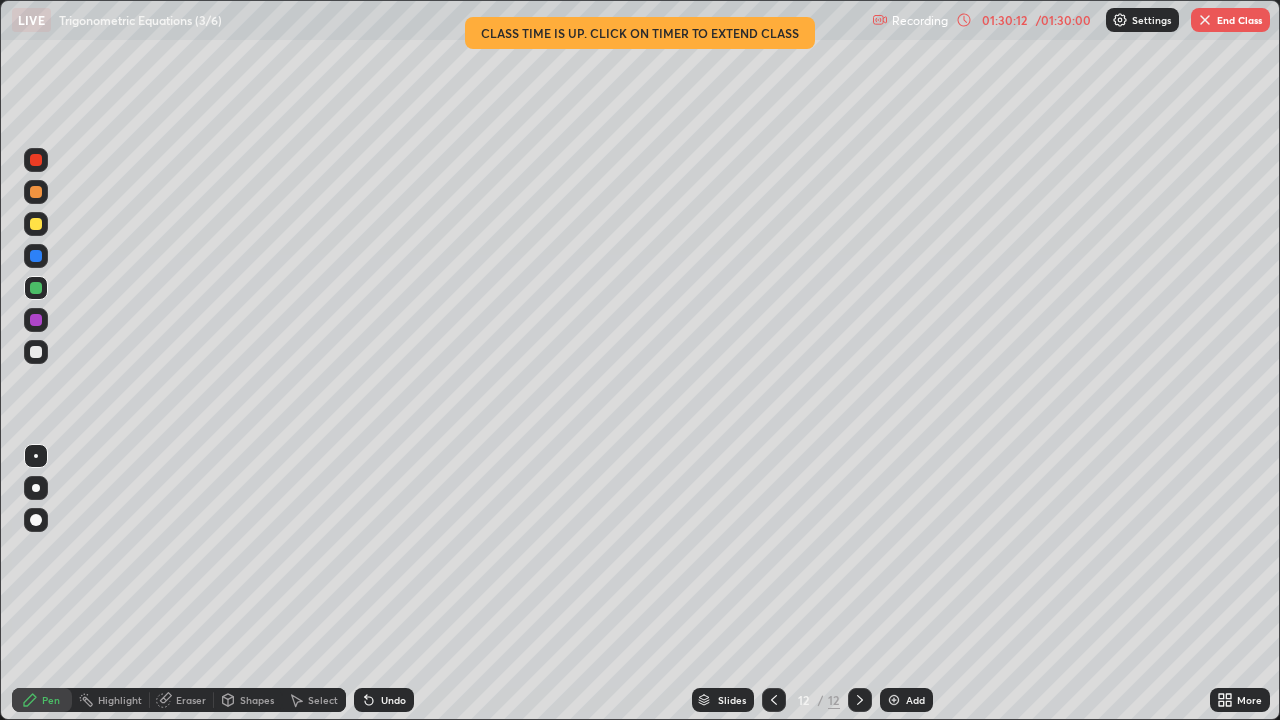 click on "End Class" at bounding box center (1230, 20) 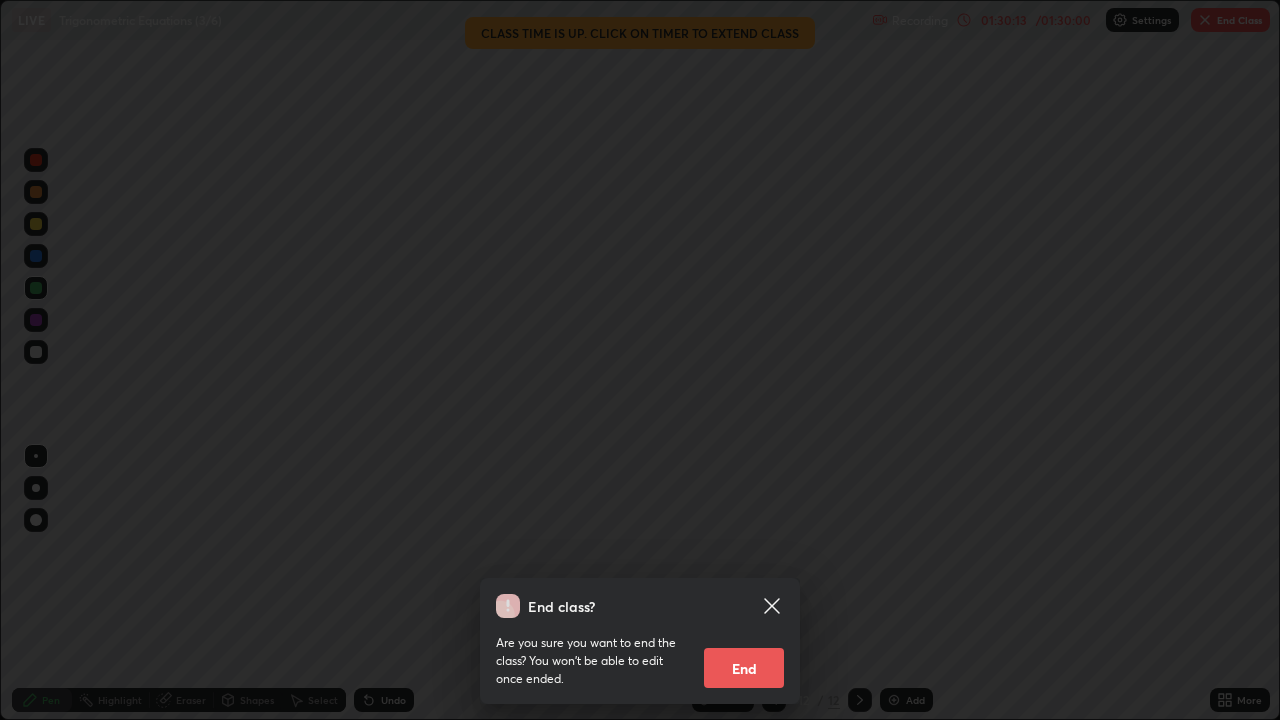 click on "End" at bounding box center (744, 668) 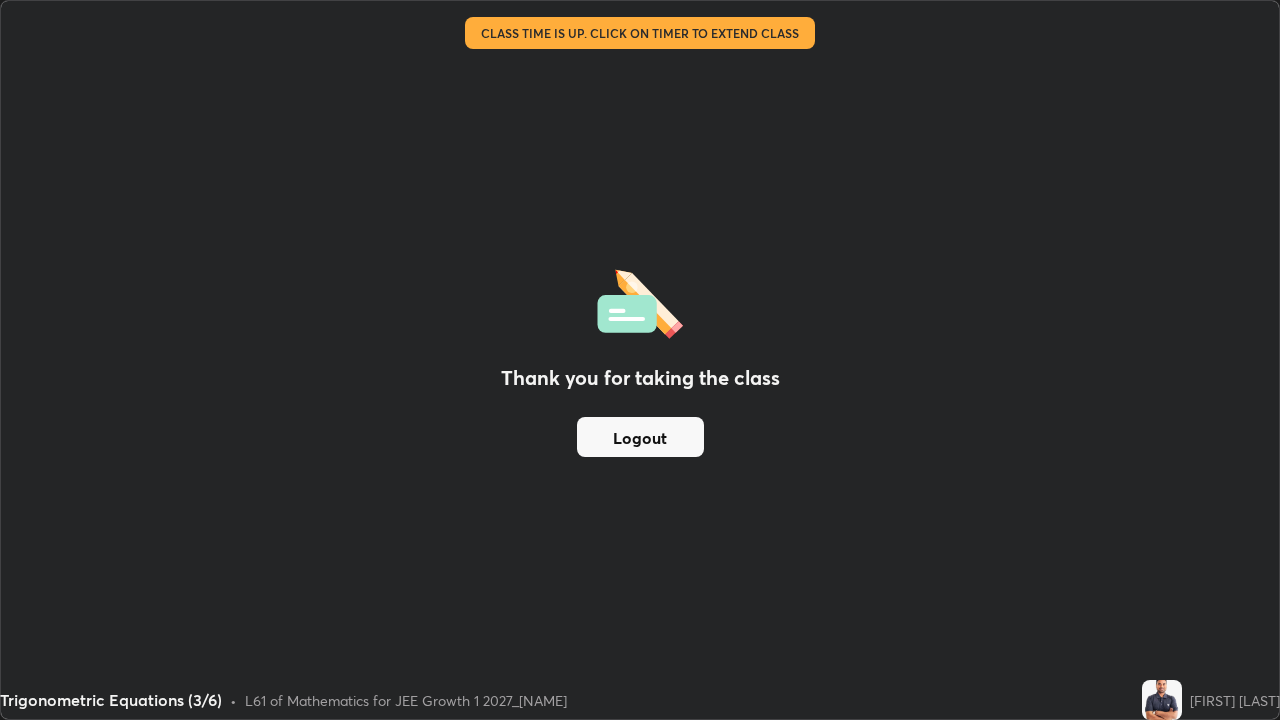 click on "Logout" at bounding box center (640, 437) 